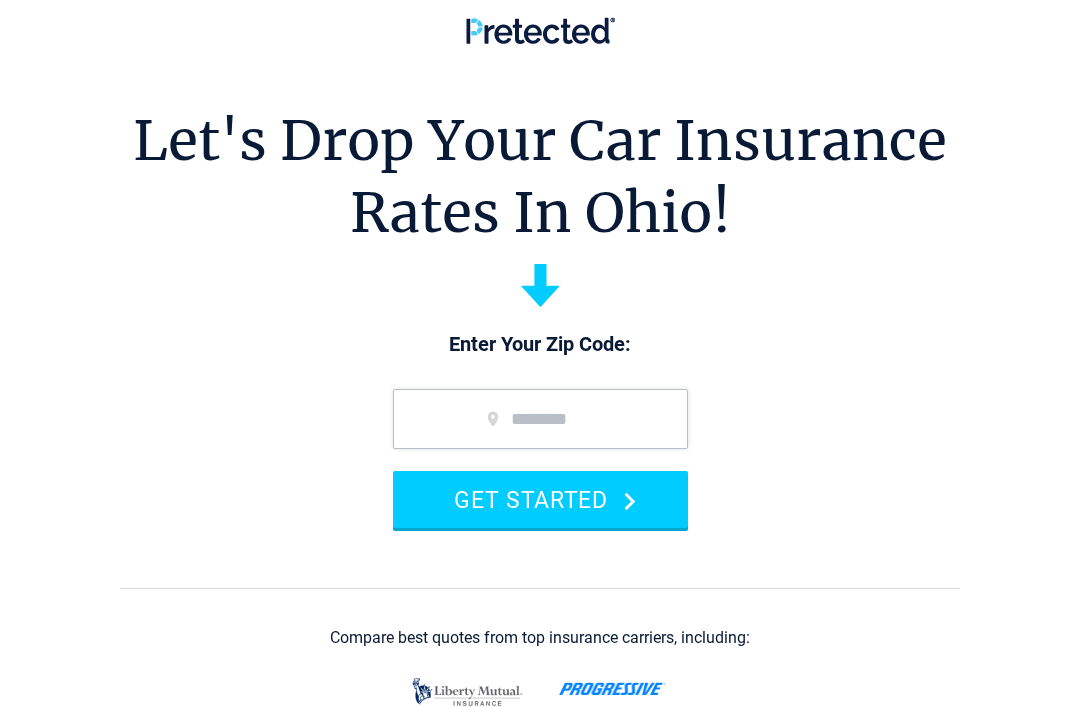 scroll, scrollTop: 0, scrollLeft: 0, axis: both 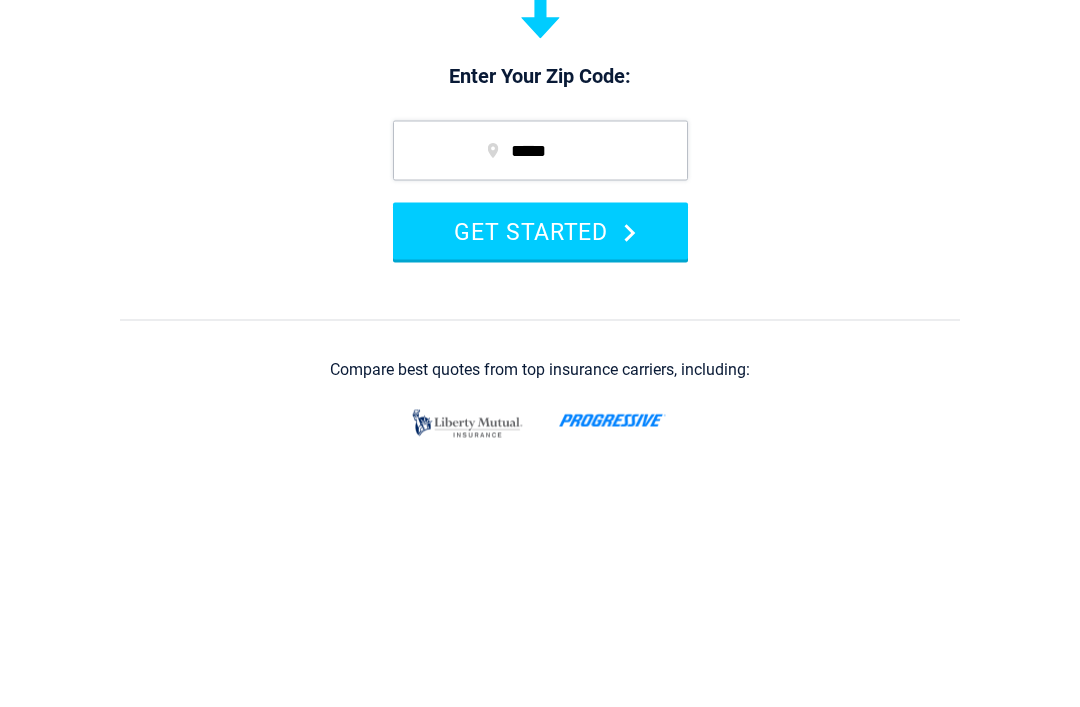 type on "*****" 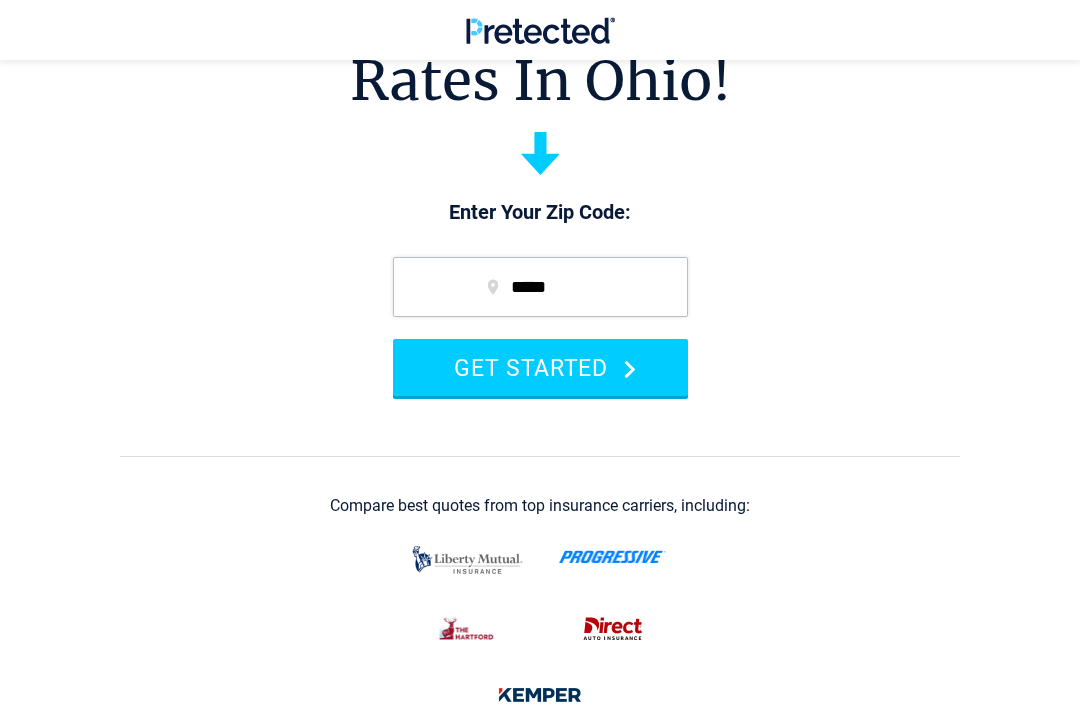 scroll, scrollTop: 131, scrollLeft: 0, axis: vertical 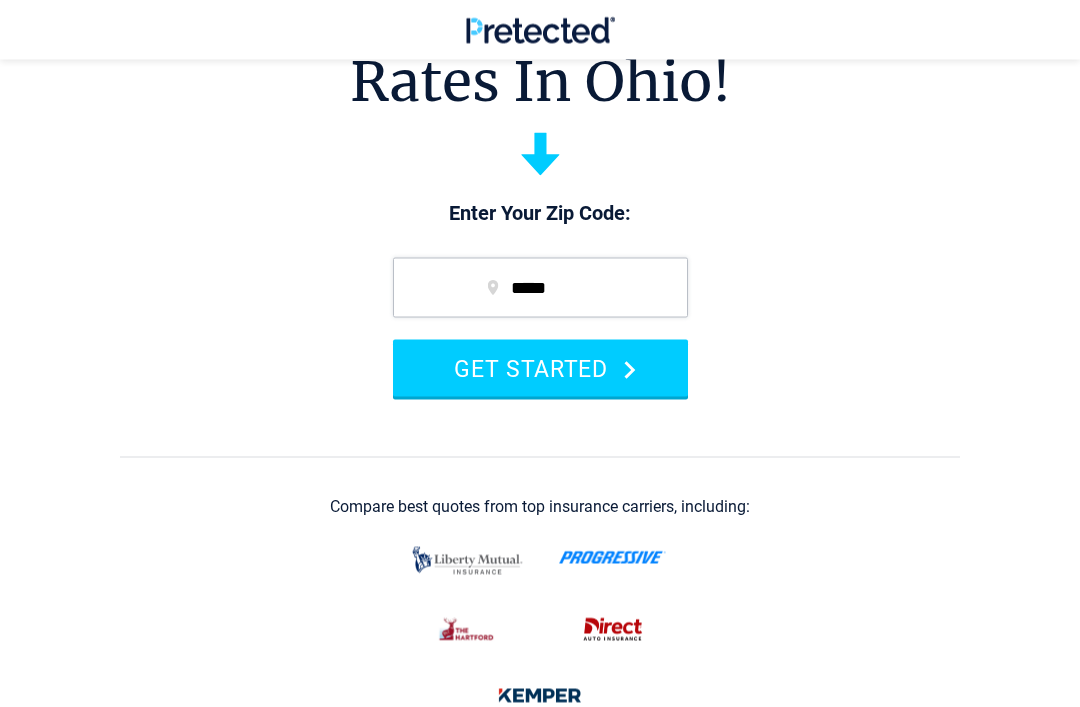 click on "GET STARTED" at bounding box center (540, 368) 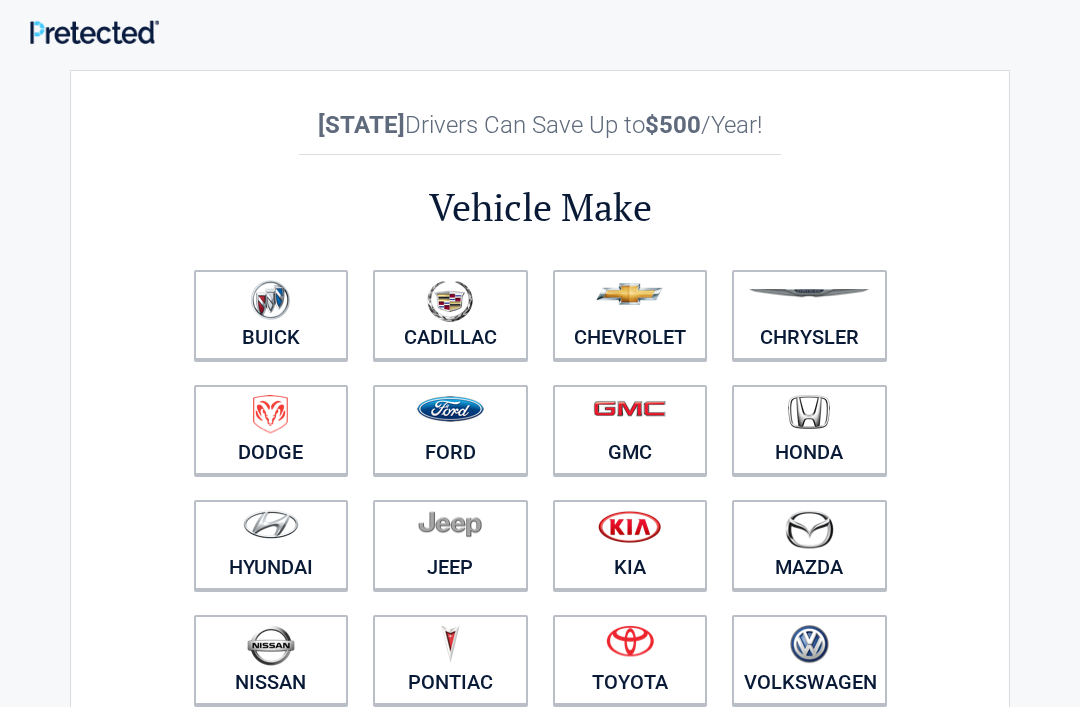 scroll, scrollTop: 0, scrollLeft: 0, axis: both 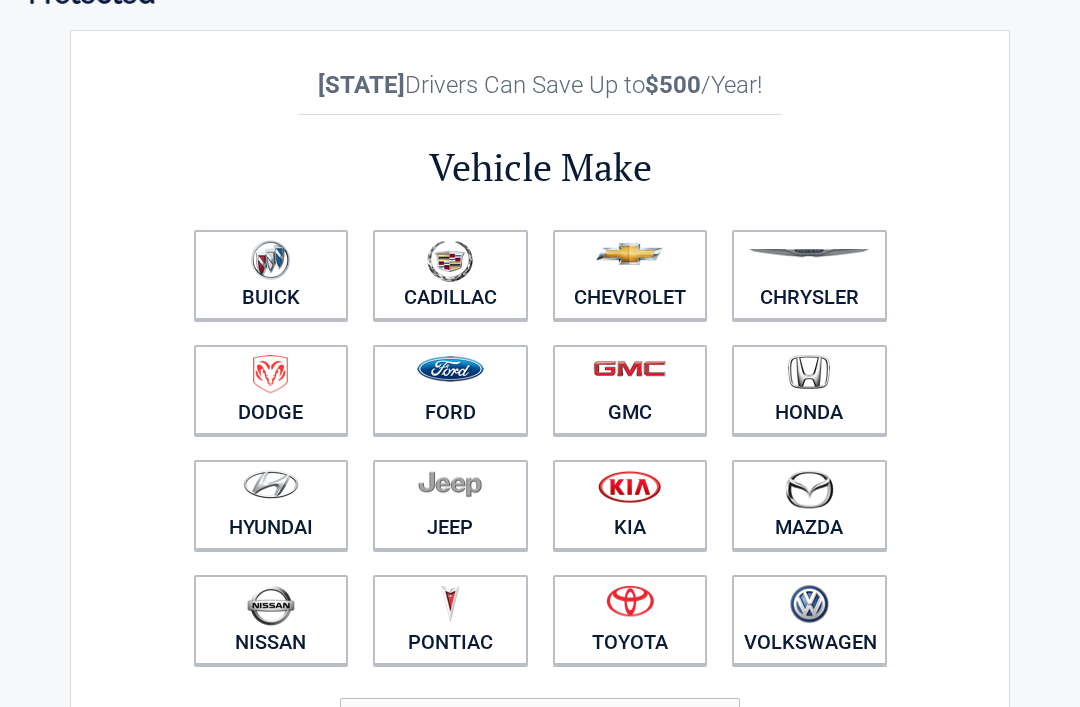 click at bounding box center [809, 262] 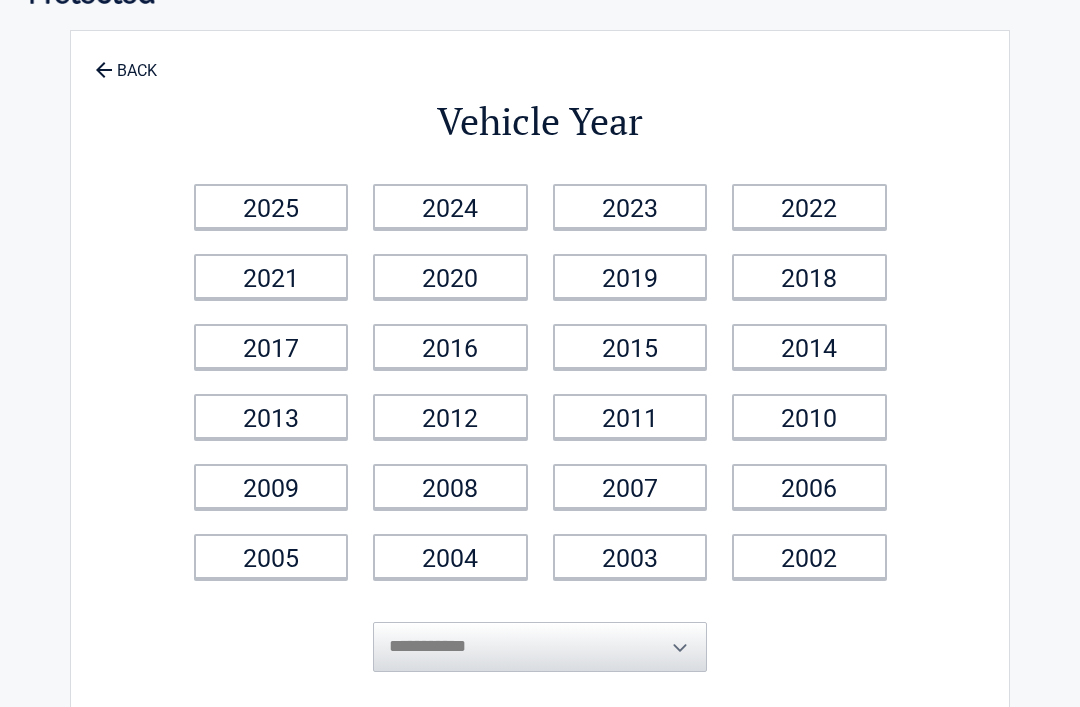 scroll, scrollTop: 0, scrollLeft: 0, axis: both 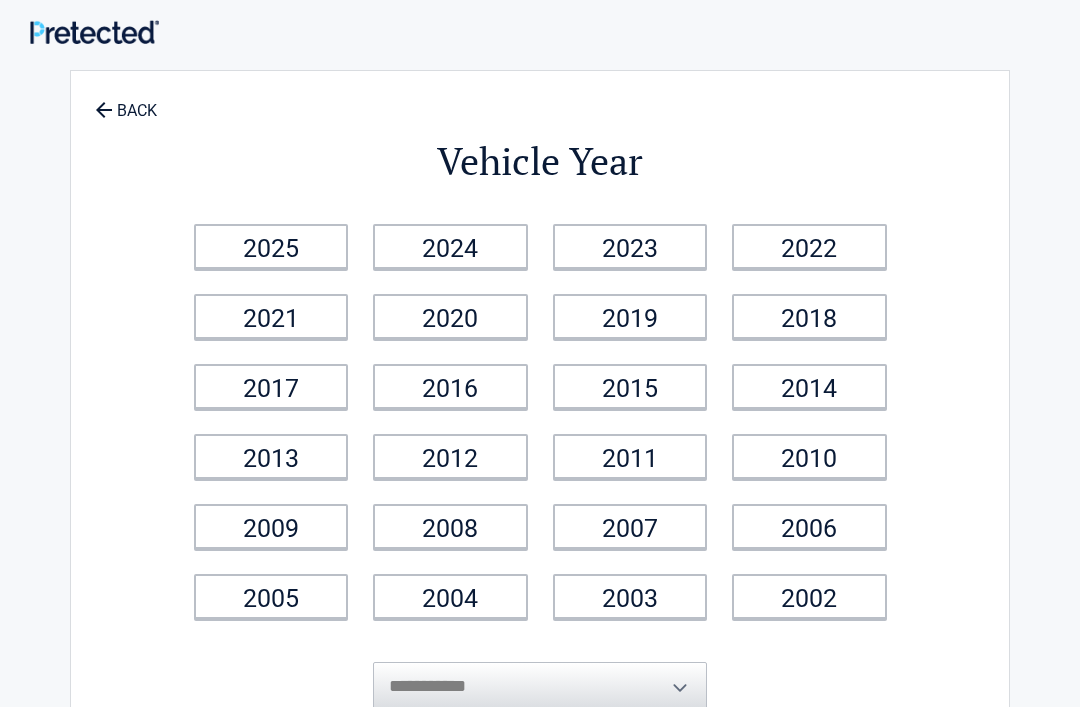 click on "2008" at bounding box center (450, 526) 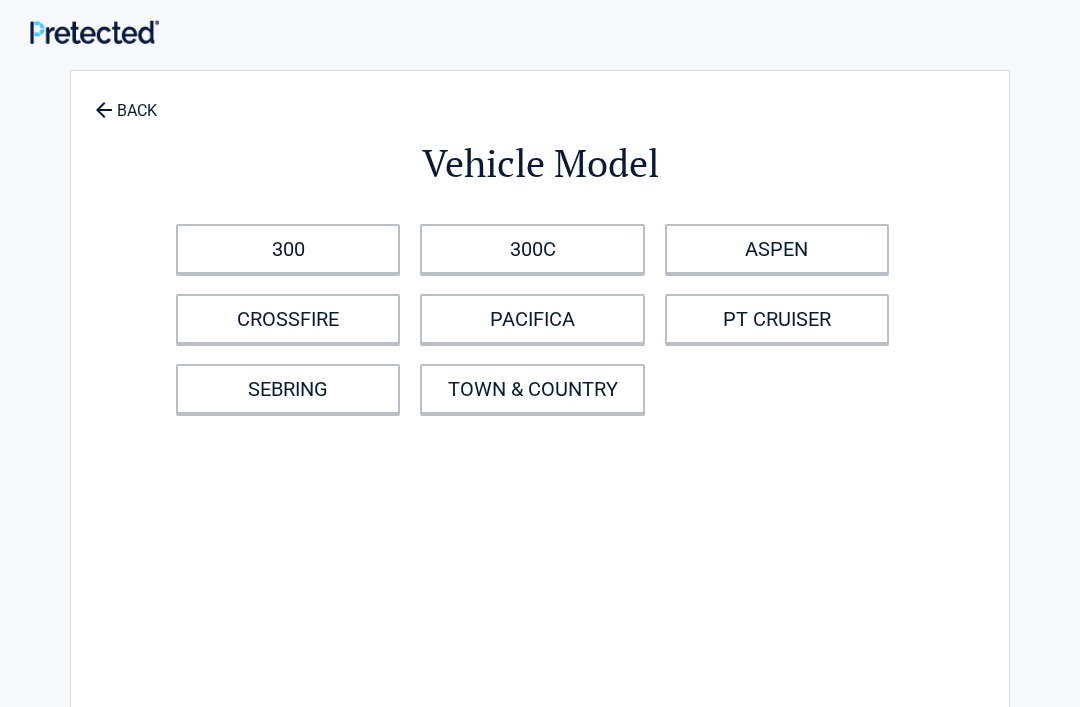 click on "TOWN & COUNTRY" at bounding box center [532, 389] 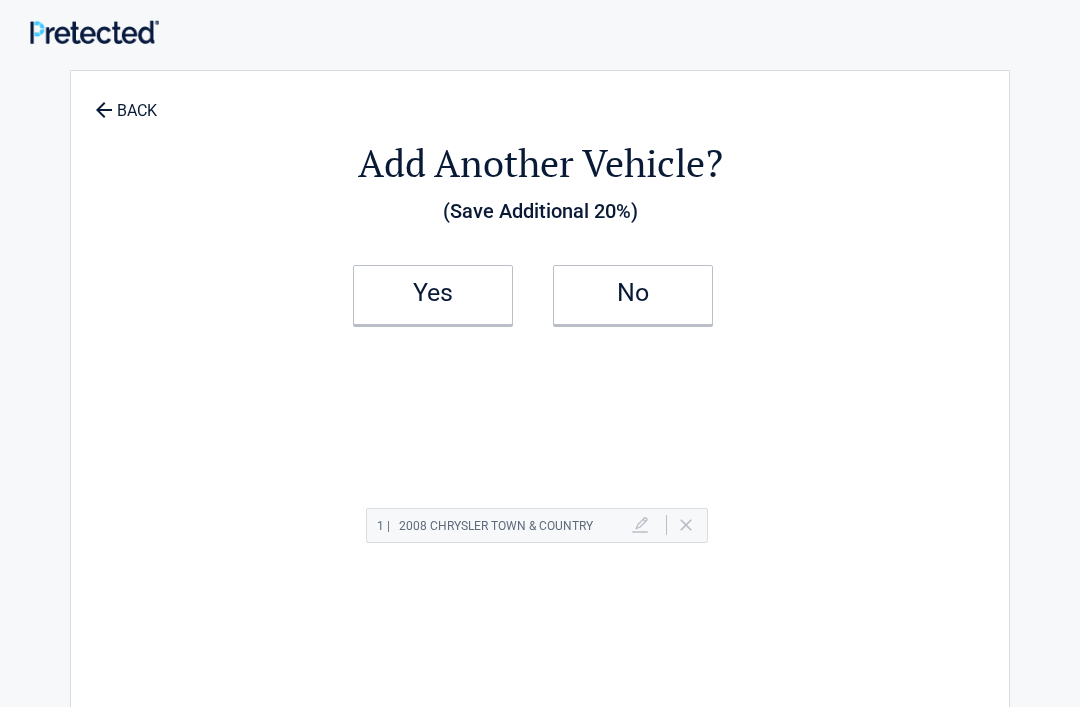 click on "No" at bounding box center [633, 293] 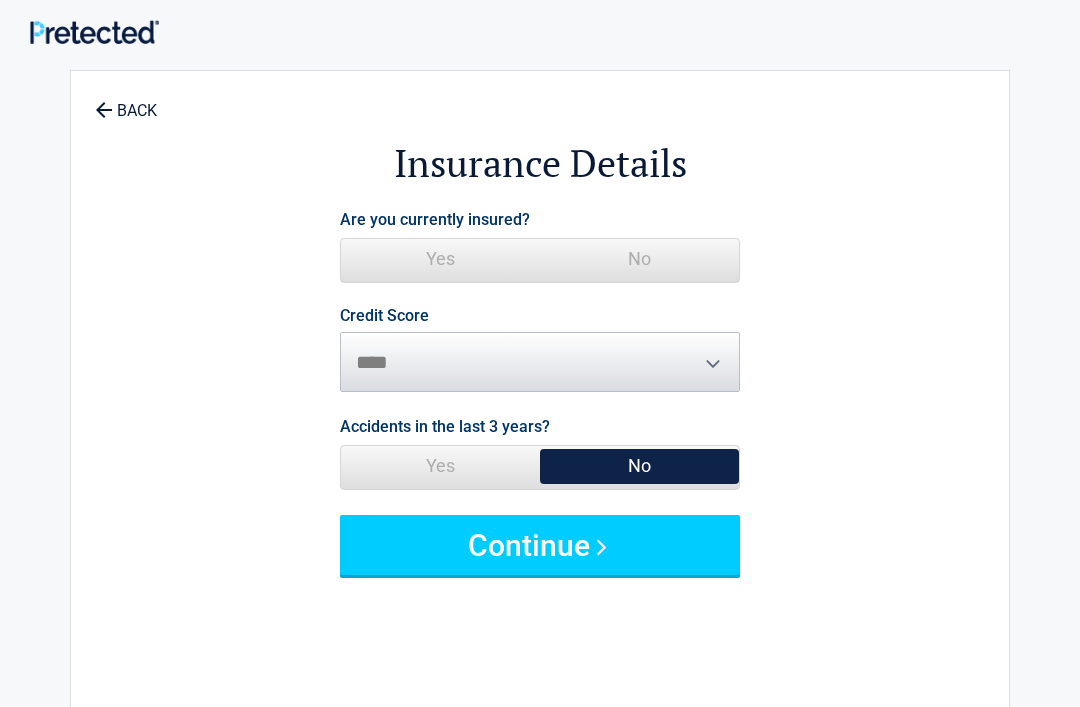 click 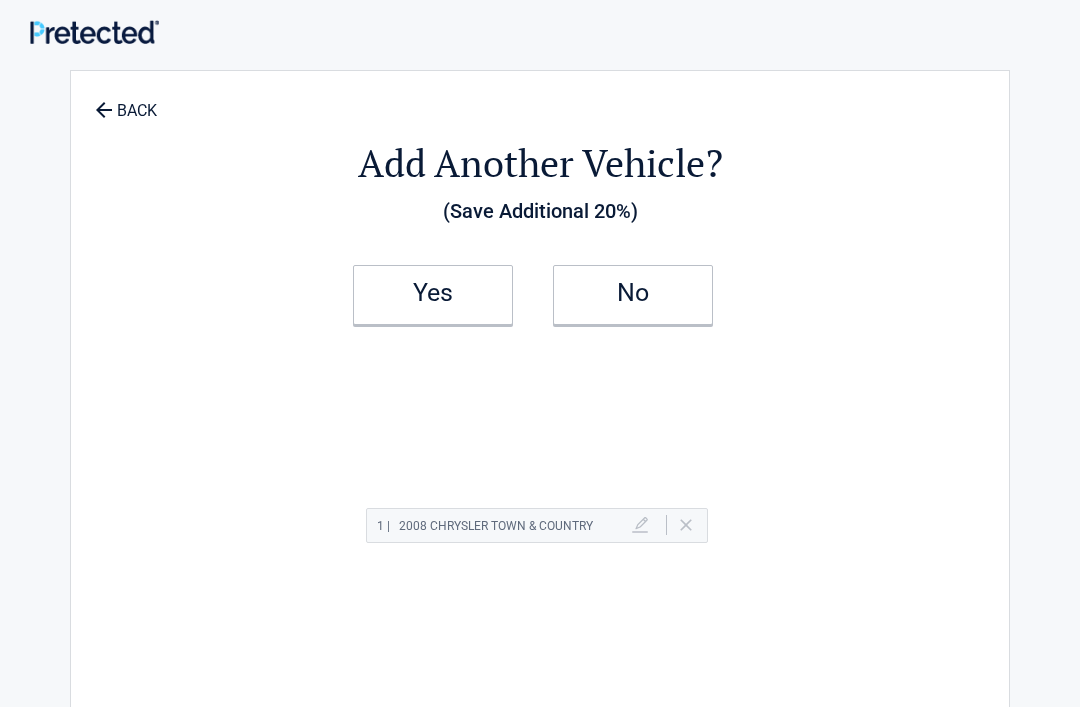 click on "No" at bounding box center [633, 293] 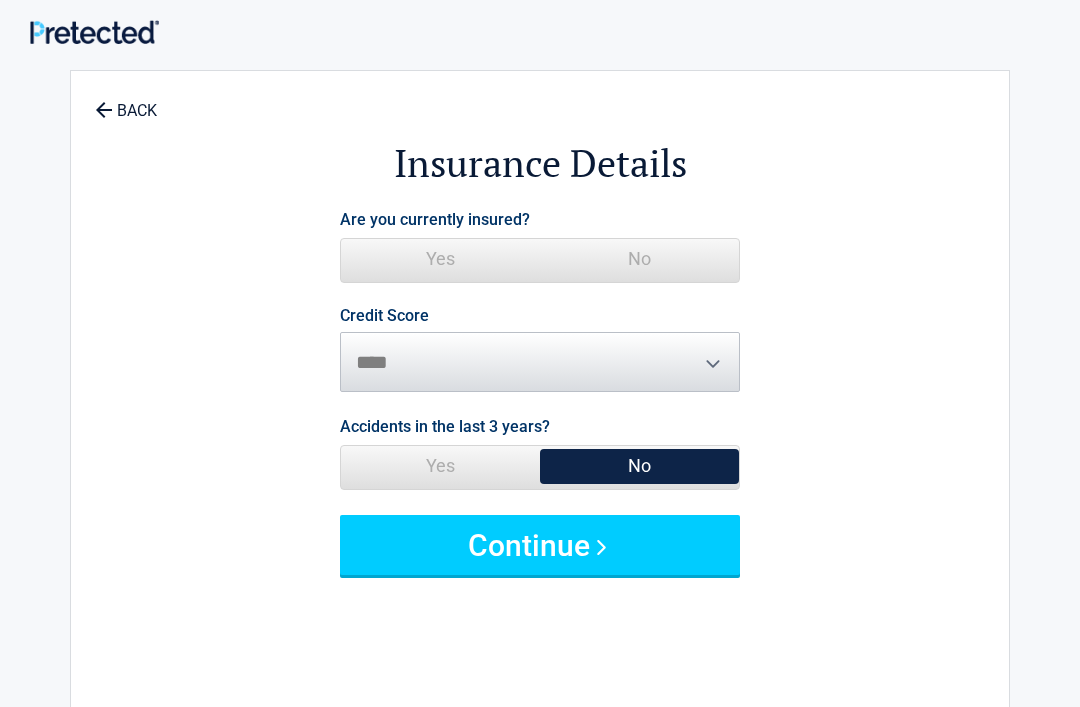 click on "BACK" at bounding box center [126, 101] 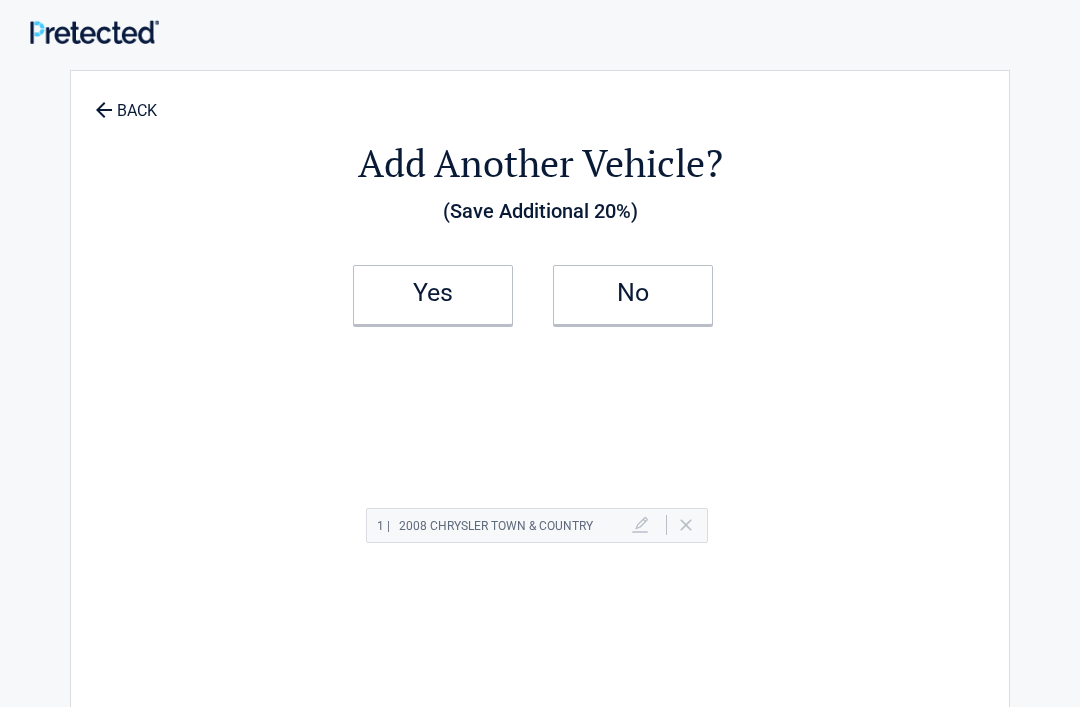 click on "Yes" at bounding box center (433, 293) 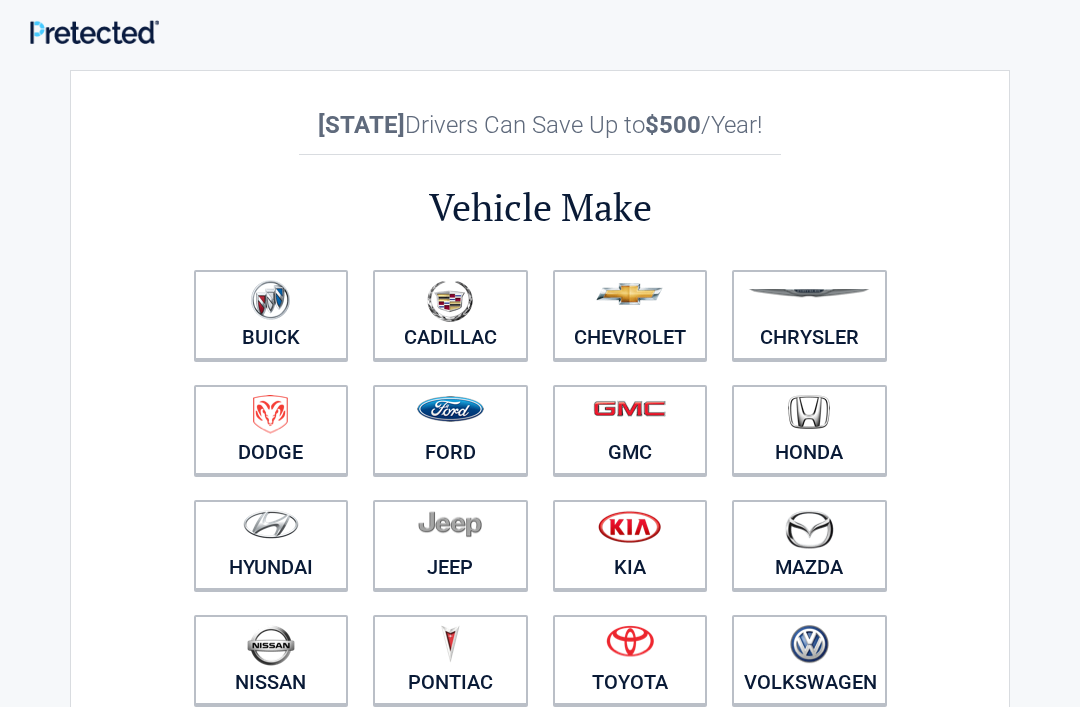 click at bounding box center (450, 409) 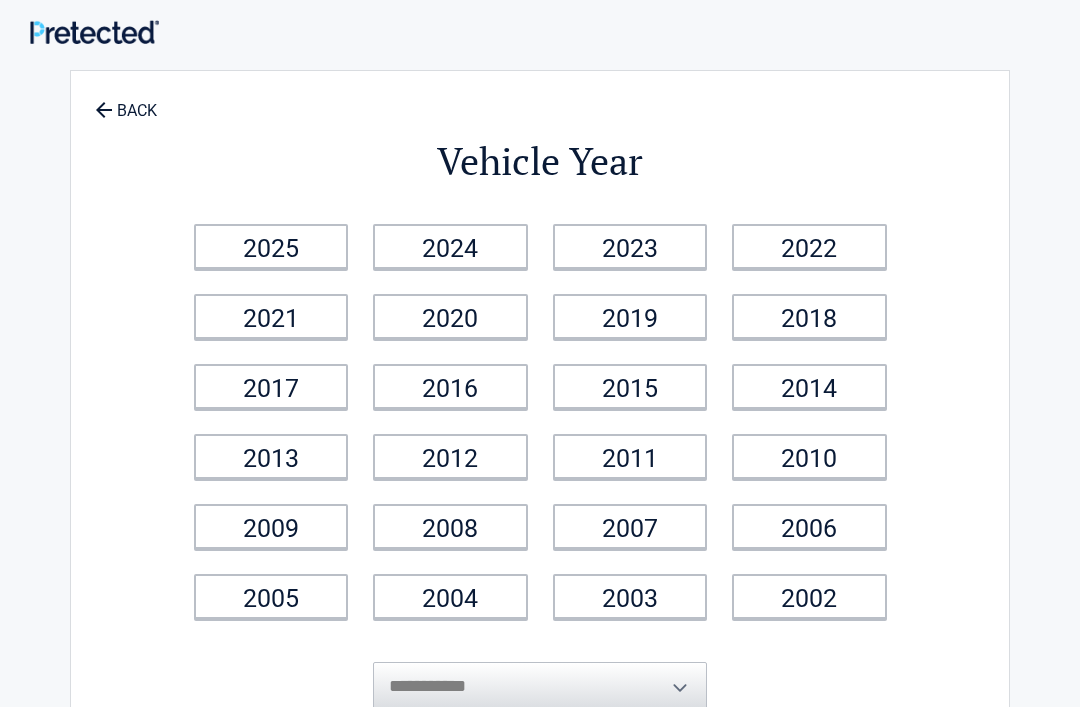 click on "BACK" at bounding box center (126, 101) 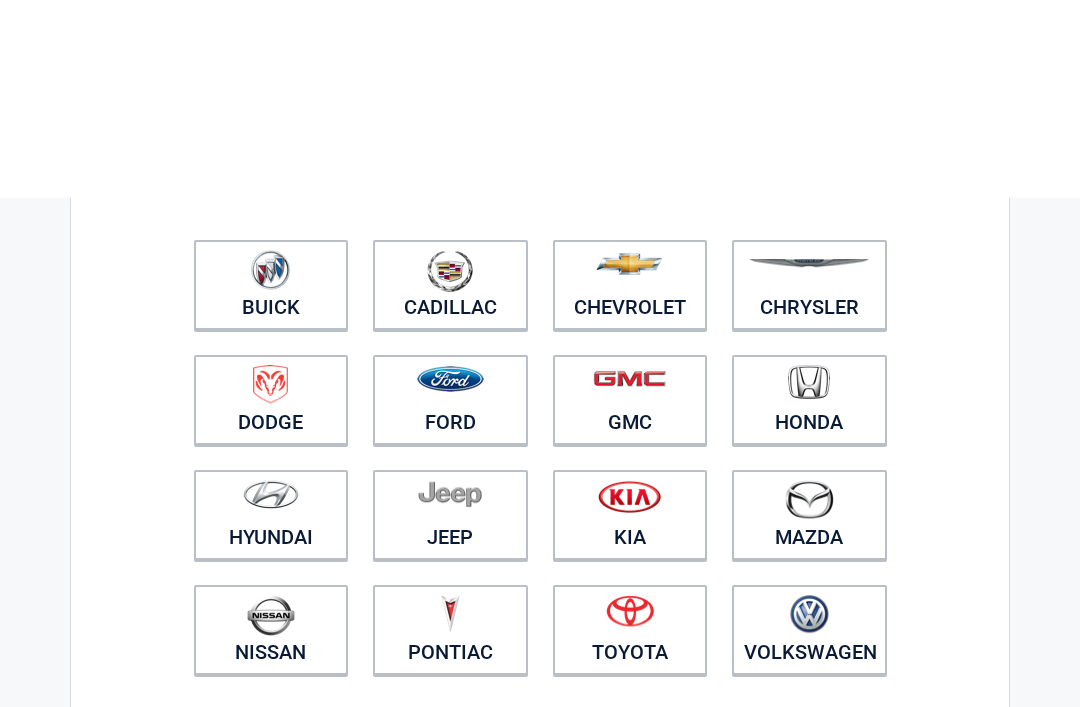 scroll, scrollTop: 0, scrollLeft: 0, axis: both 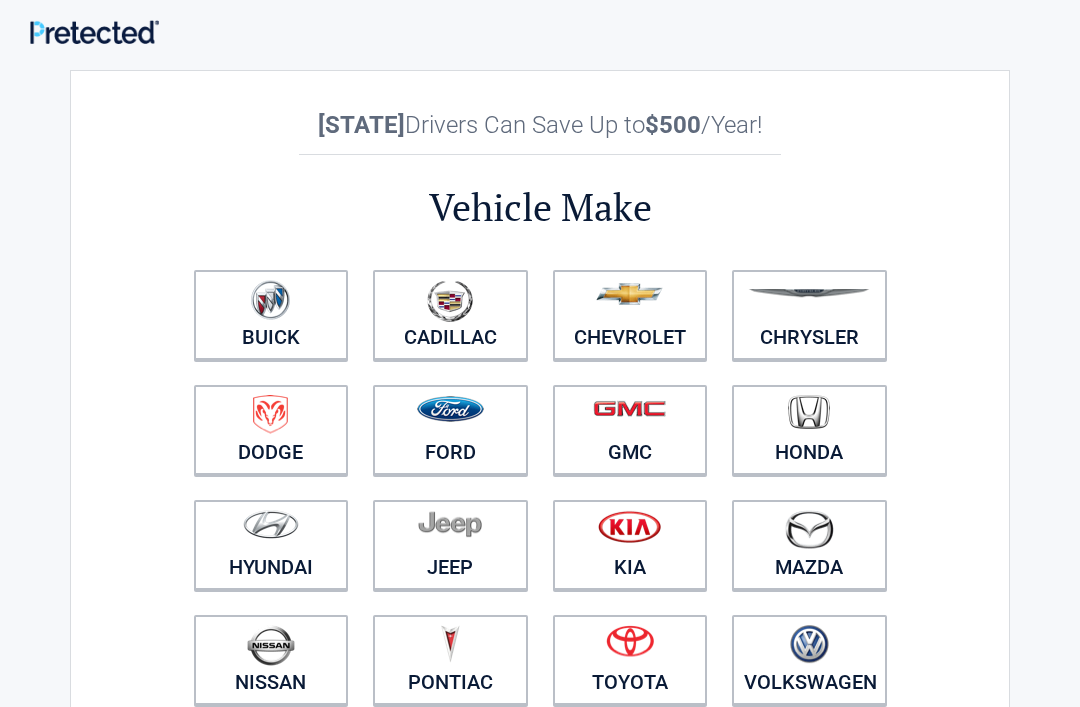 click at bounding box center (809, 302) 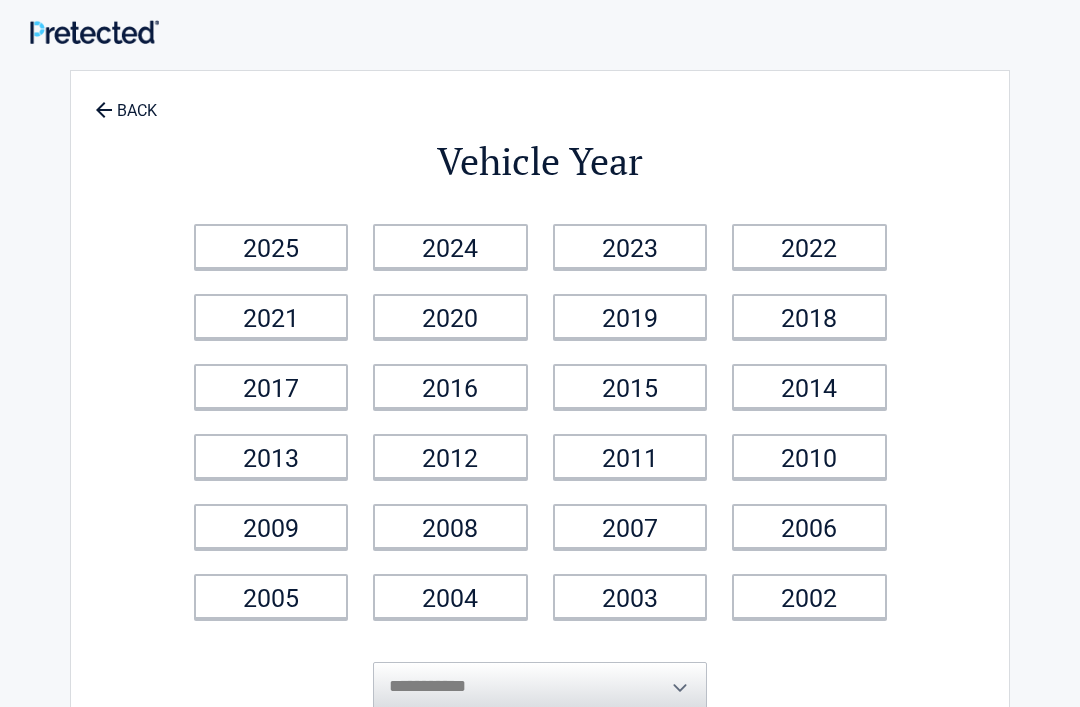 click on "2008" at bounding box center [450, 526] 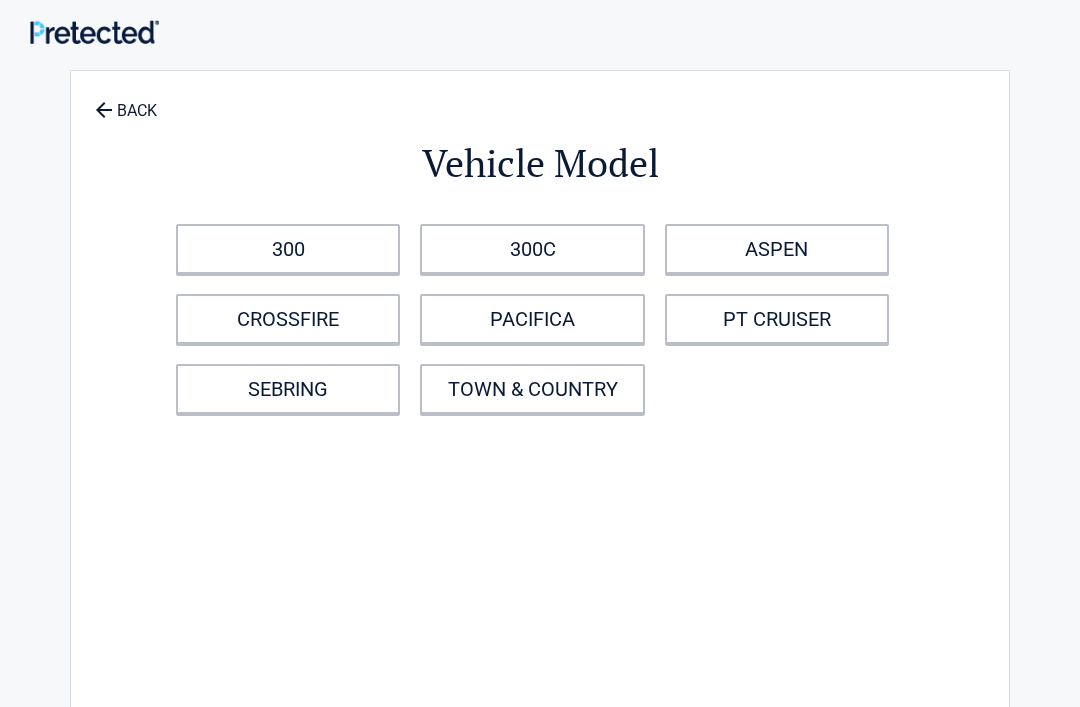 click on "TOWN & COUNTRY" at bounding box center [532, 389] 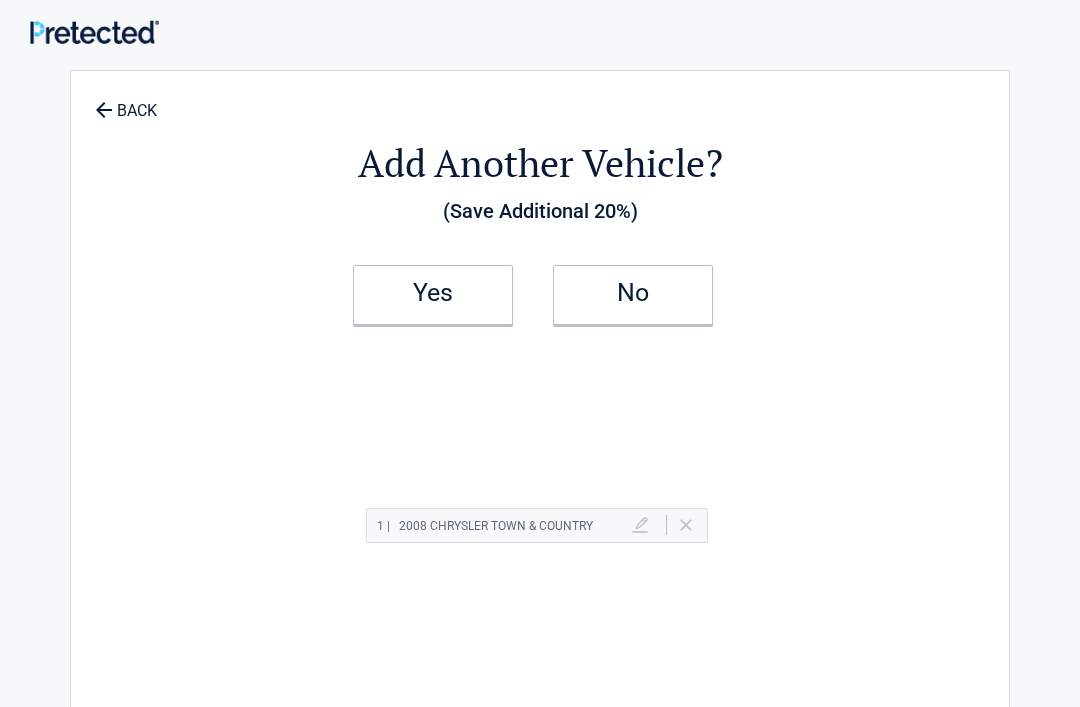 click on "No" at bounding box center [633, 295] 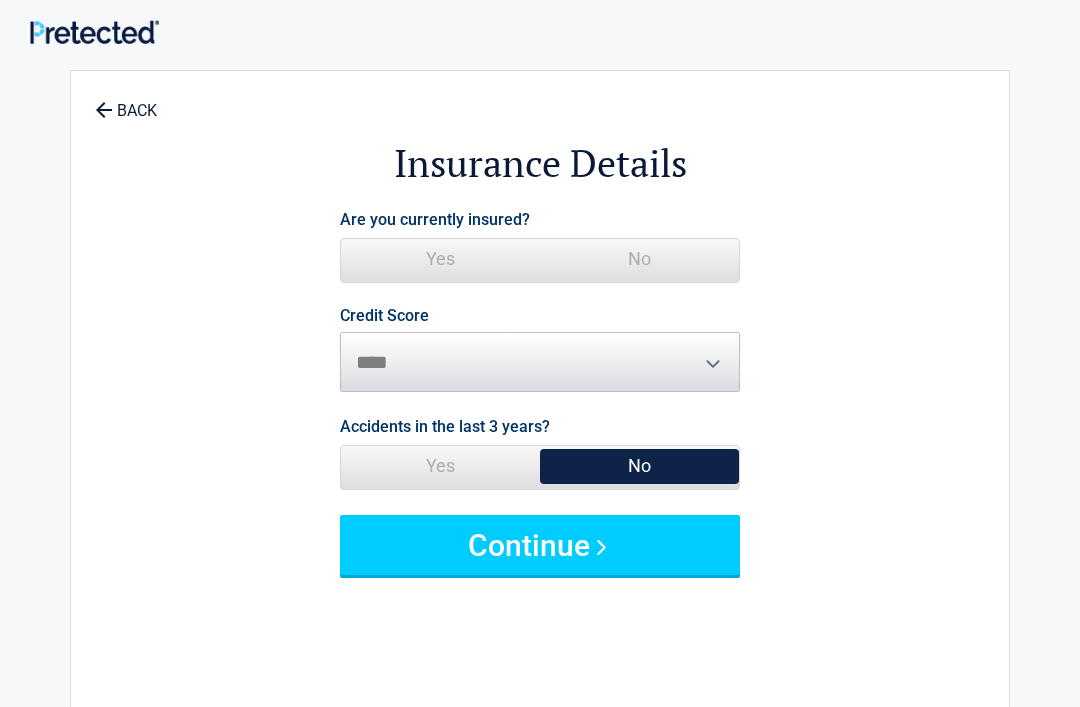 click on "No" at bounding box center [639, 259] 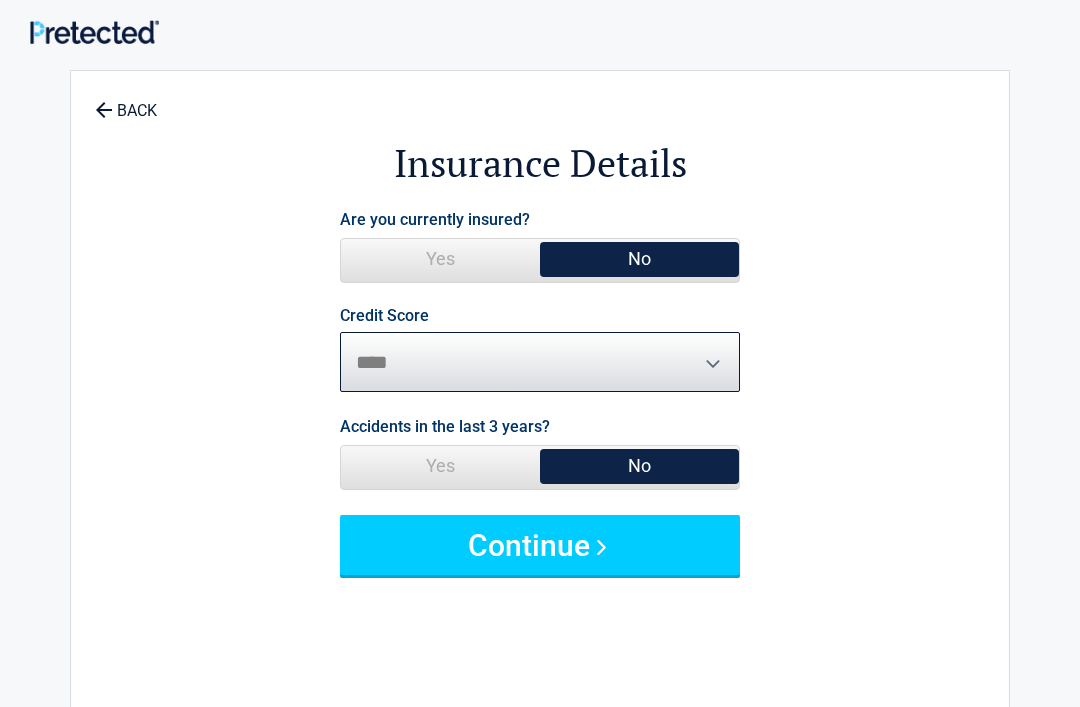 click on "*********
****
*******
****" at bounding box center [540, 362] 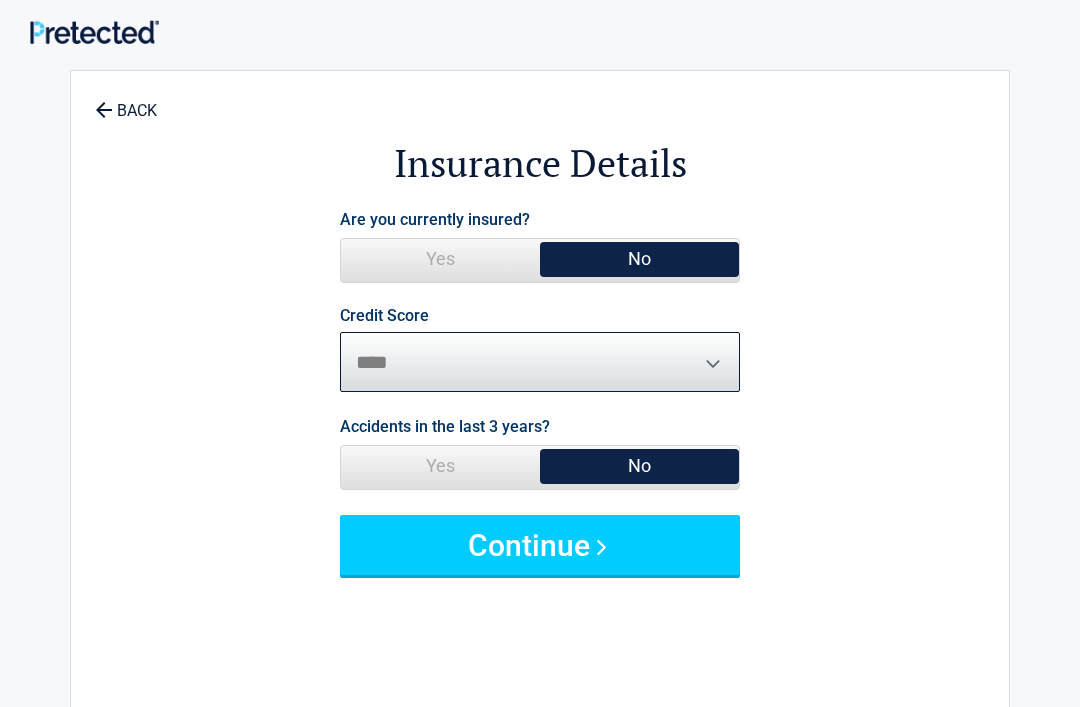 select on "****" 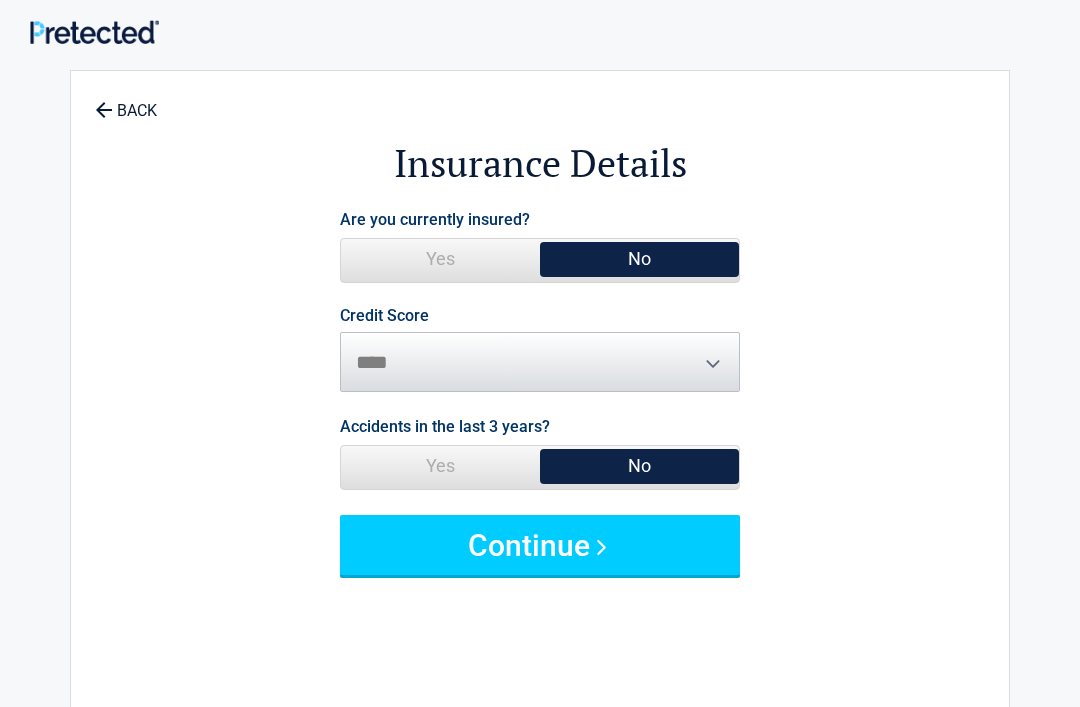 click on "Continue" at bounding box center (540, 545) 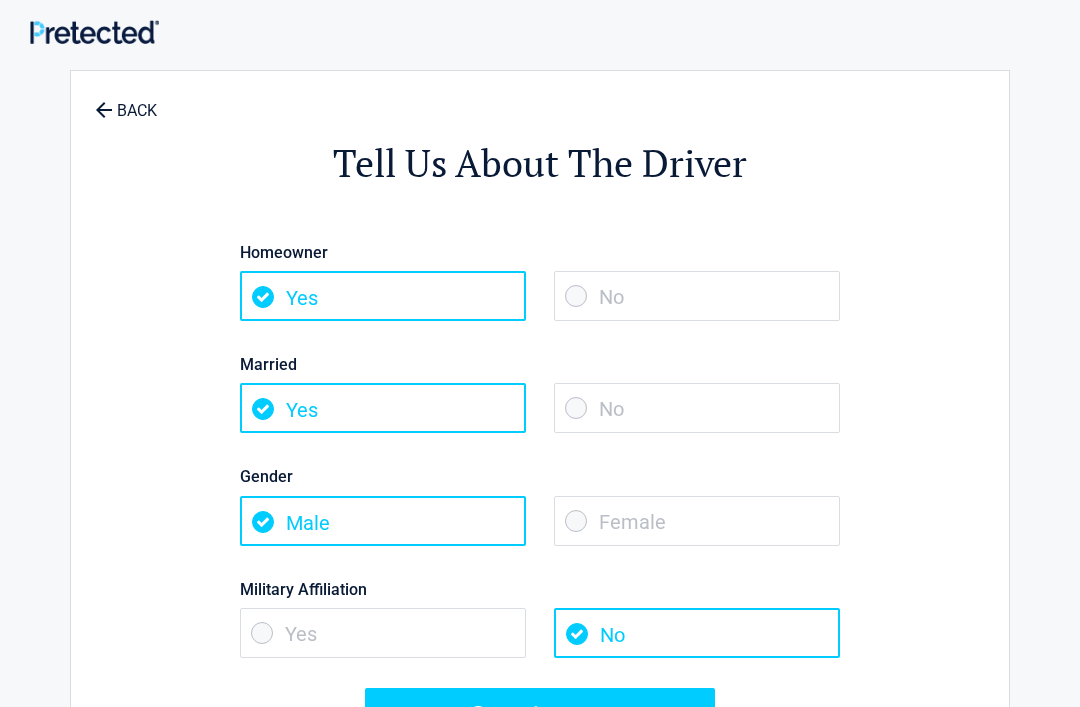 click on "No" at bounding box center [697, 296] 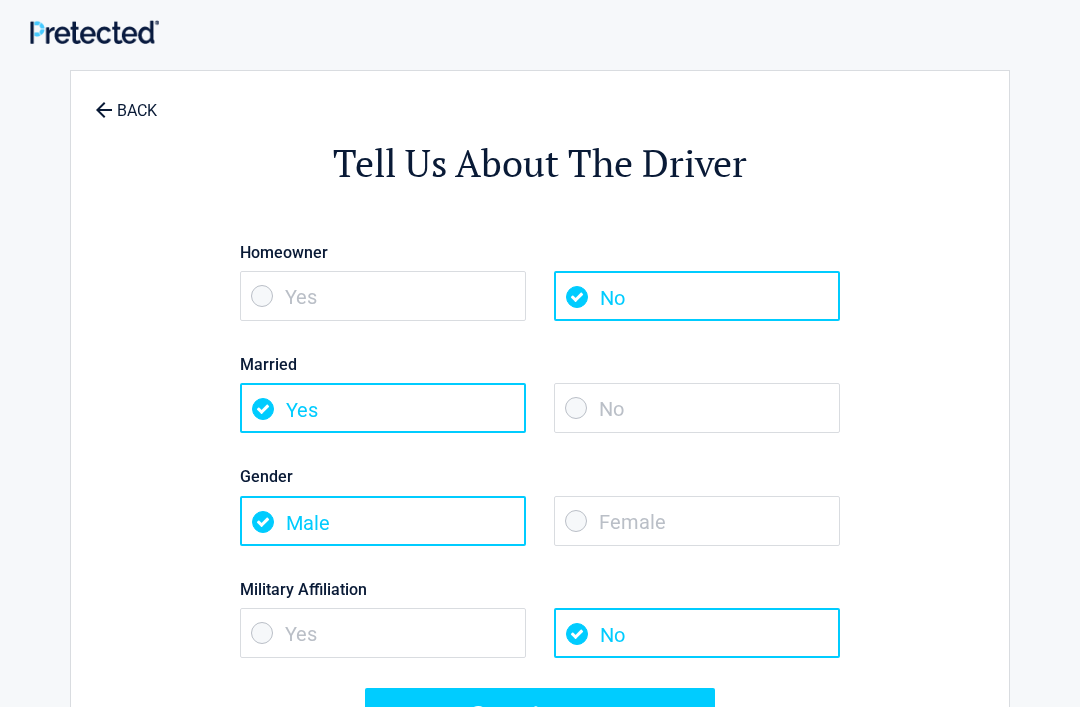 click on "No" at bounding box center (697, 408) 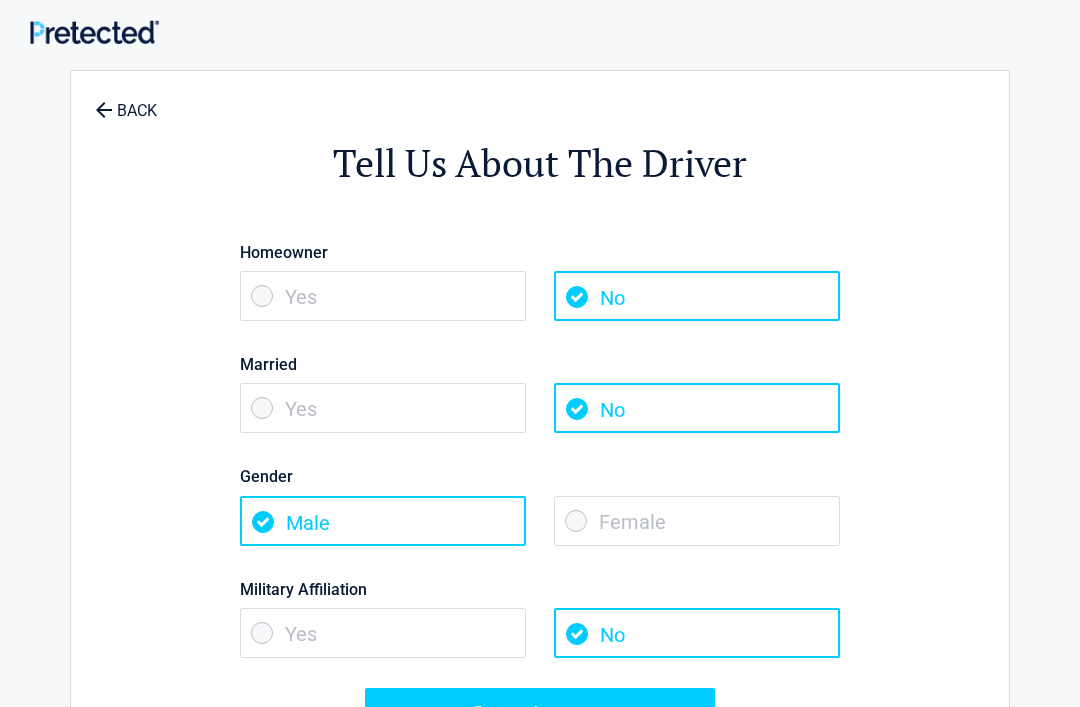 click on "Female" at bounding box center [697, 521] 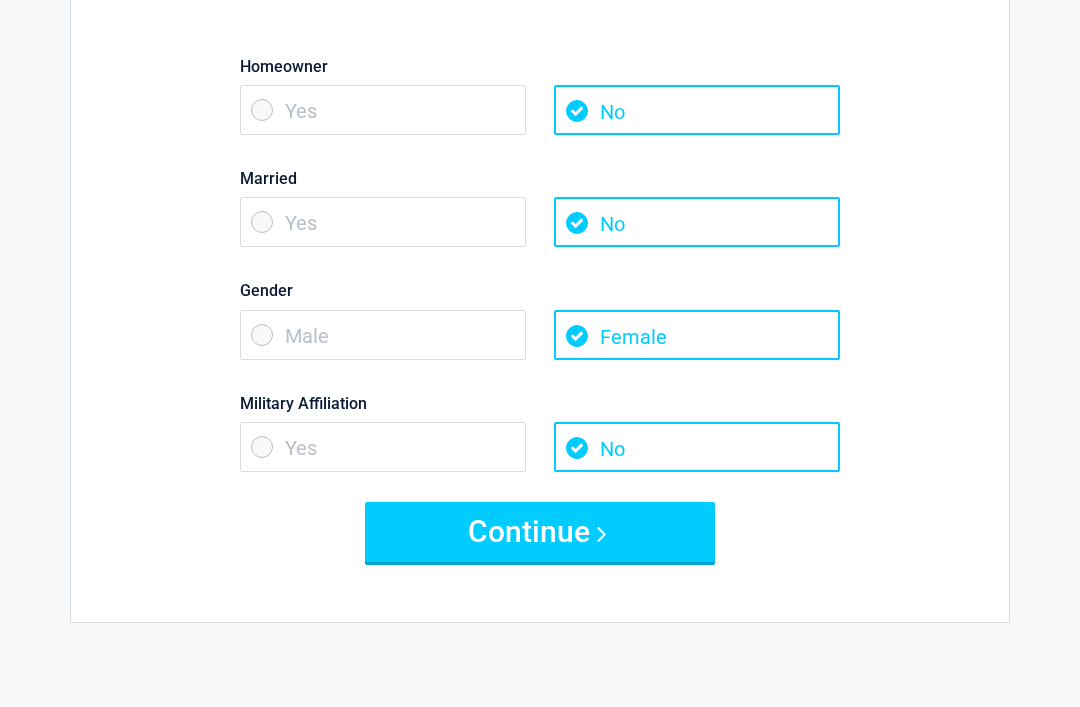 scroll, scrollTop: 186, scrollLeft: 0, axis: vertical 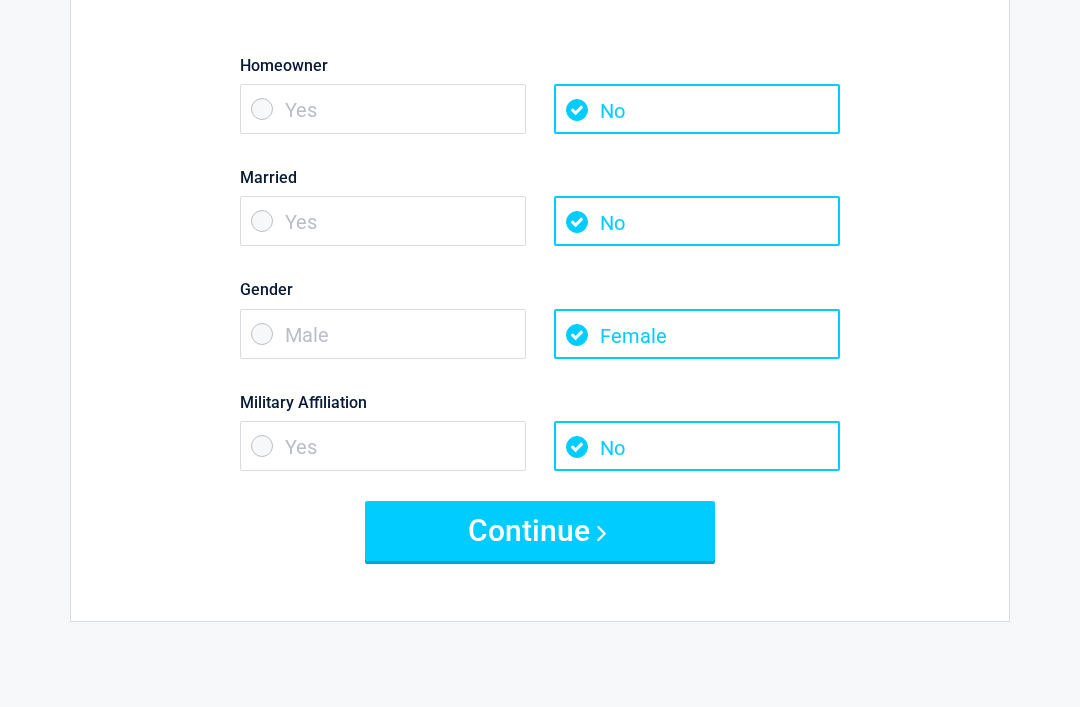 click on "Continue" at bounding box center [540, 532] 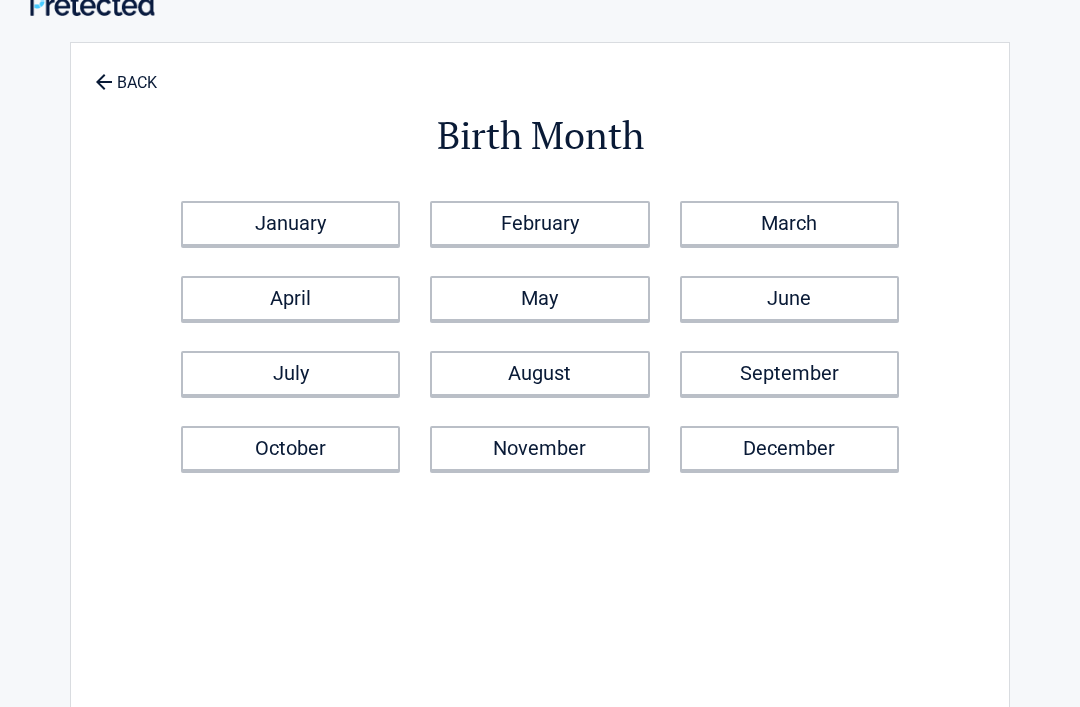 scroll, scrollTop: 0, scrollLeft: 0, axis: both 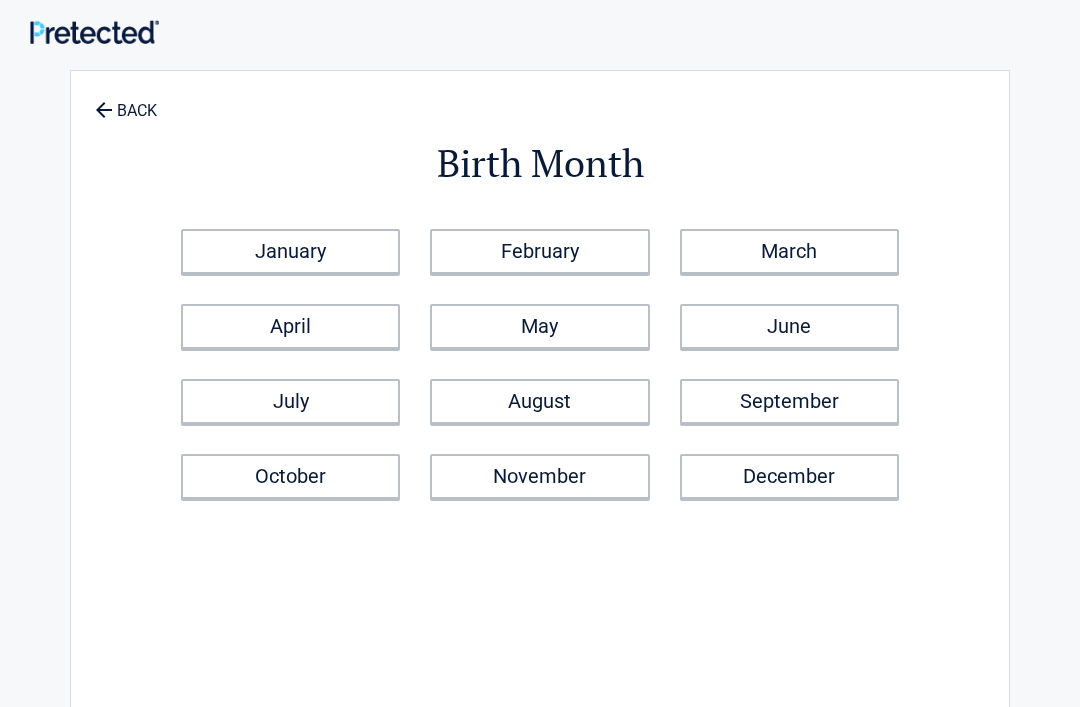 click on "June" at bounding box center [789, 326] 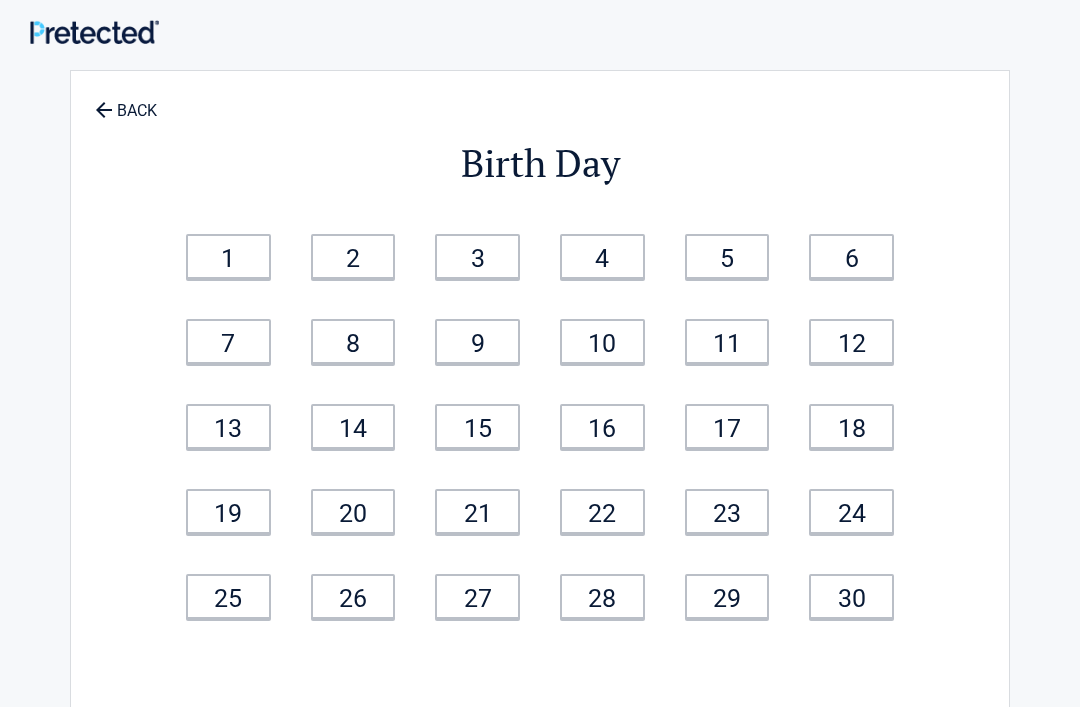 click on "16" at bounding box center (602, 426) 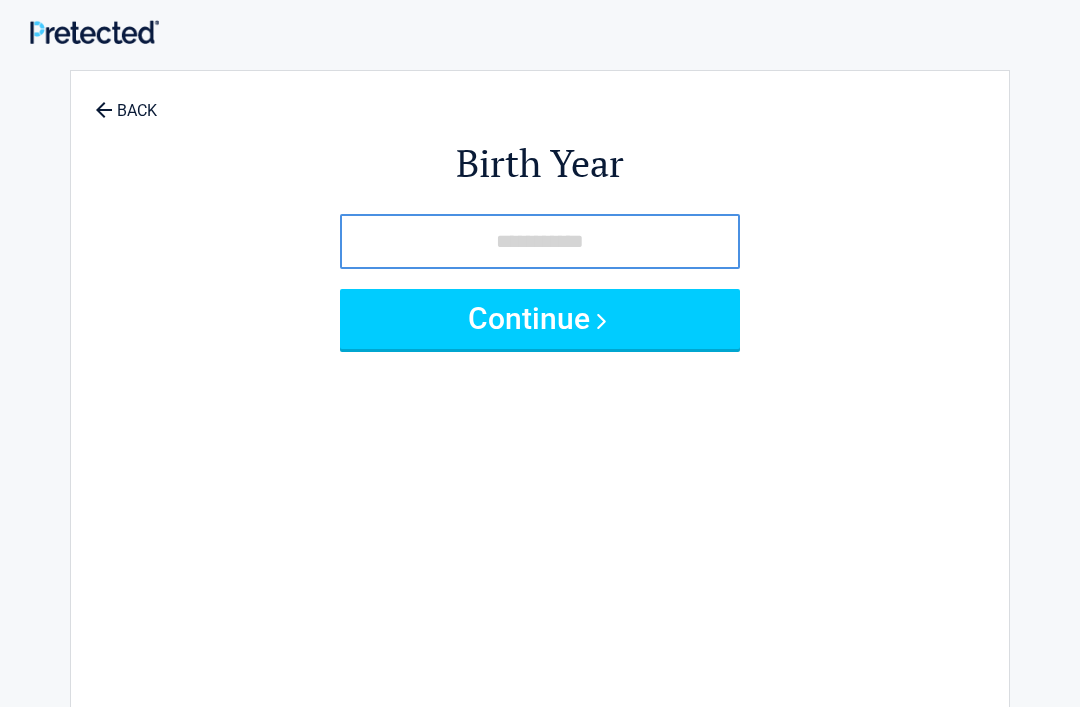 click at bounding box center [540, 241] 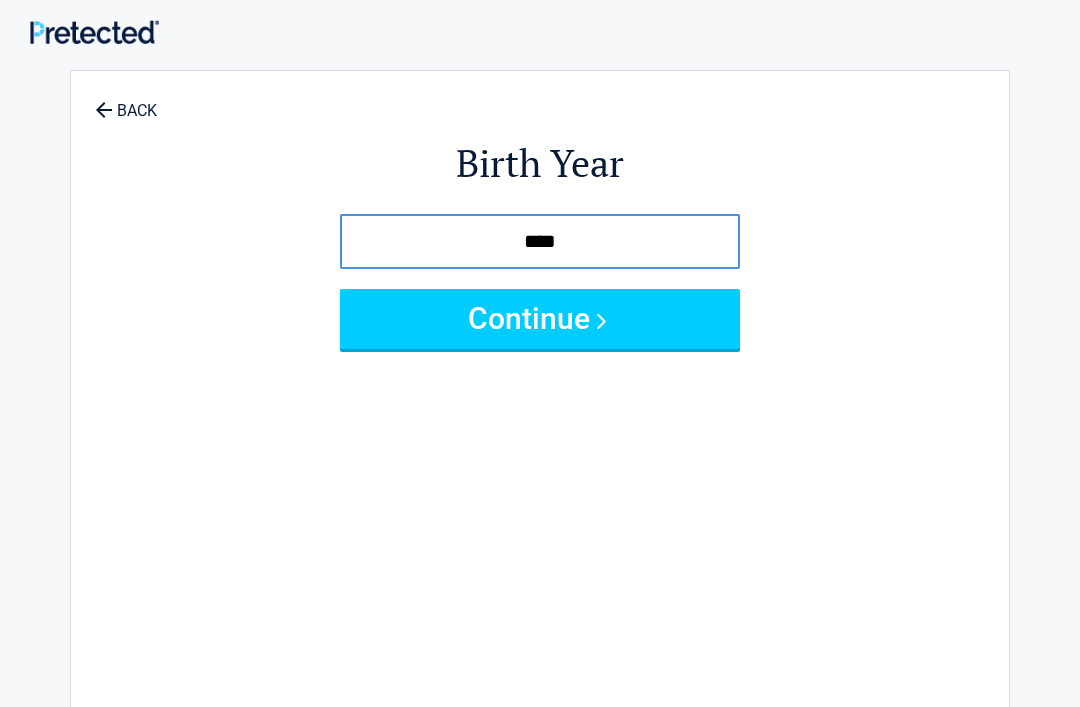 type on "****" 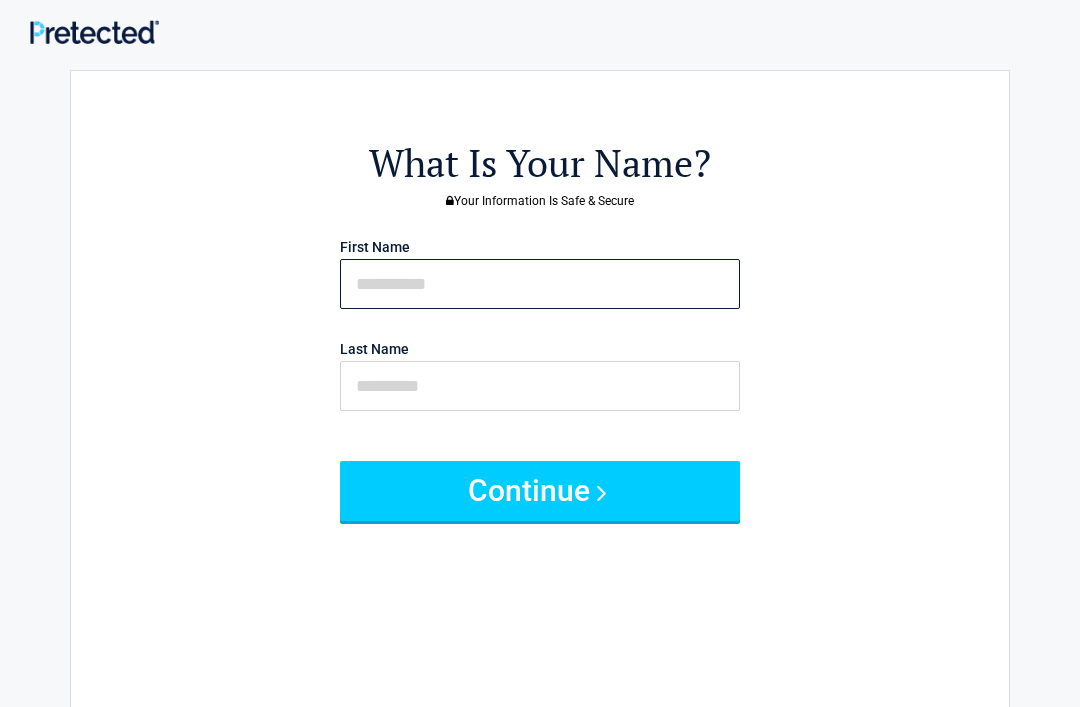 click at bounding box center (540, 284) 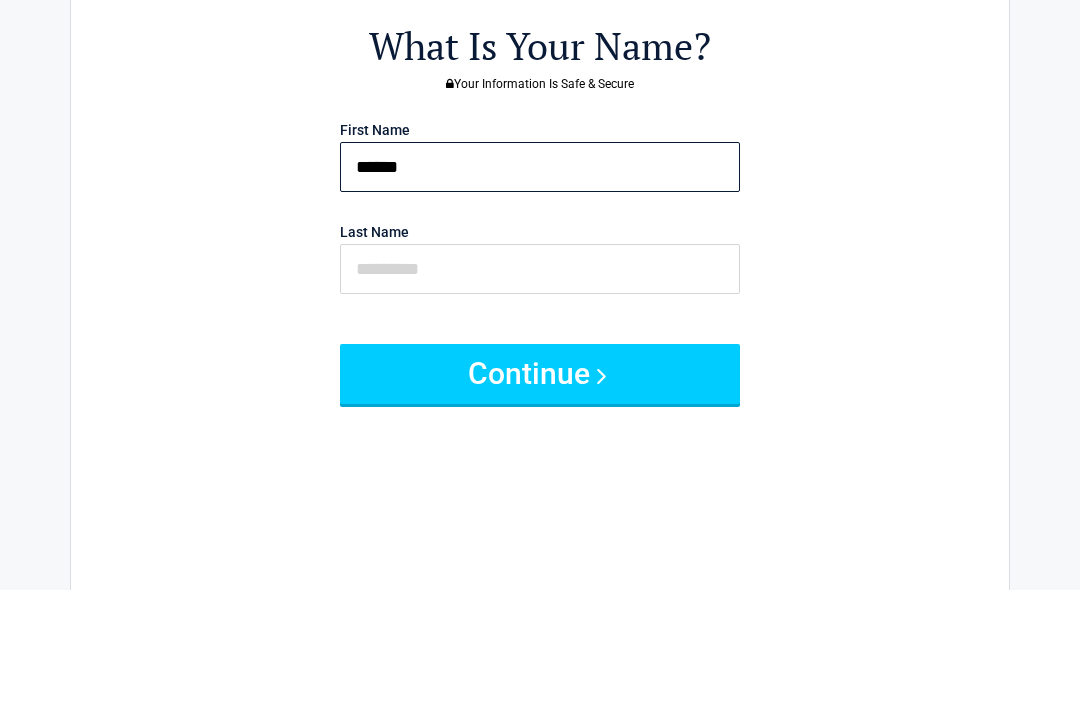 type on "******" 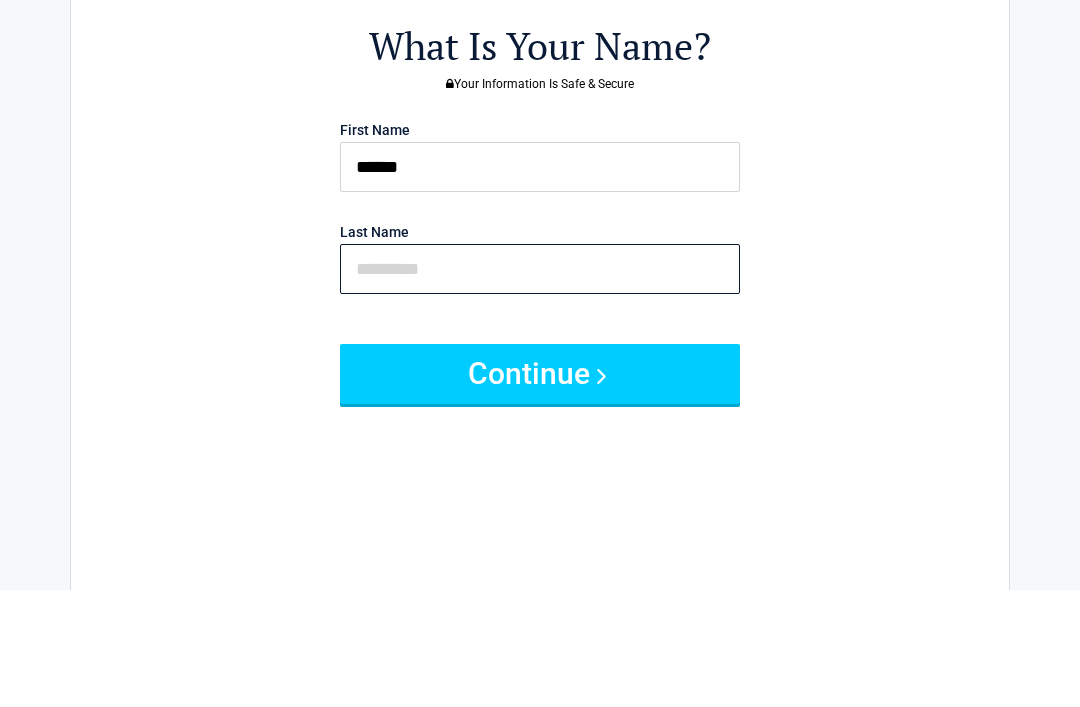 click at bounding box center (540, 386) 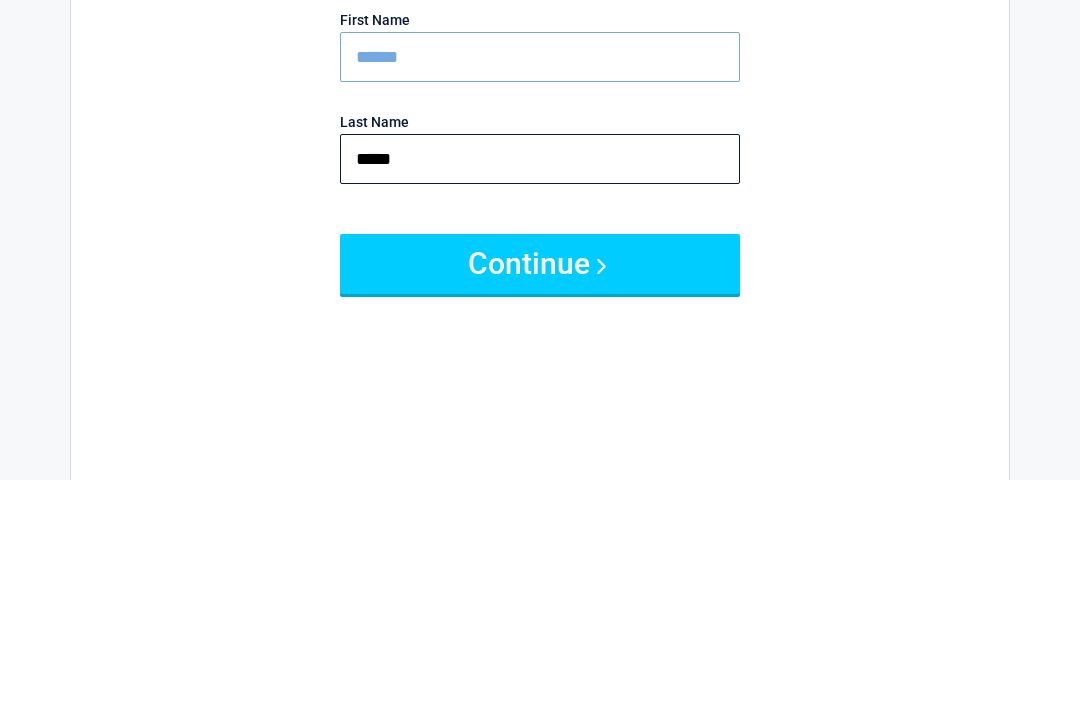 type on "*****" 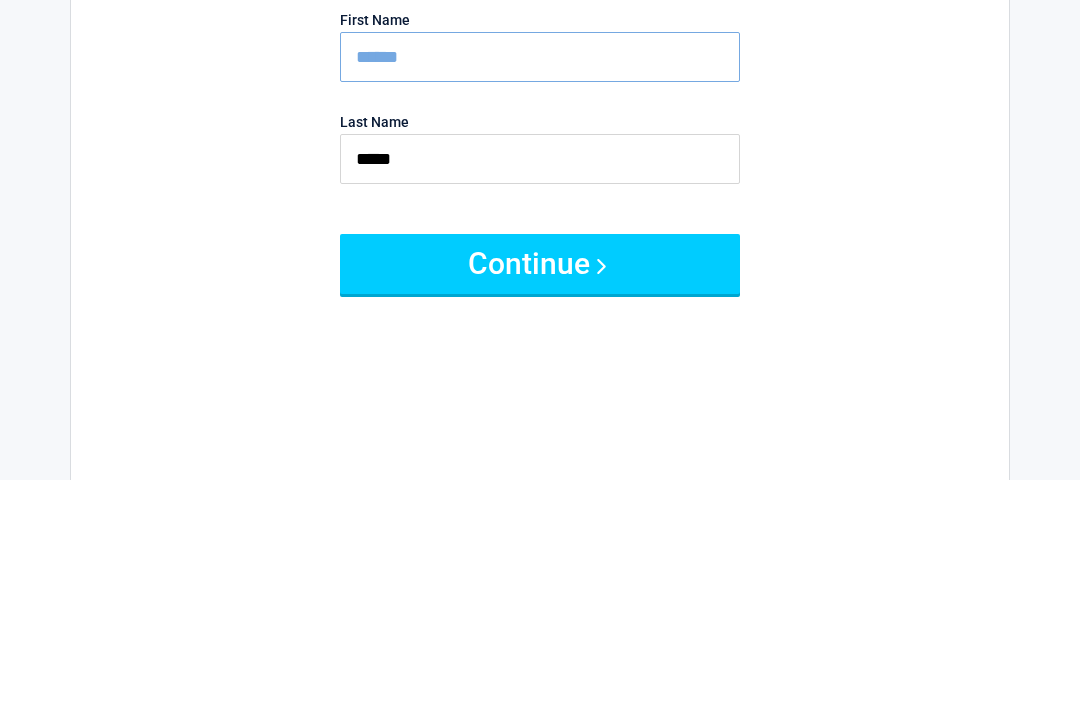 click on "Continue" at bounding box center [540, 491] 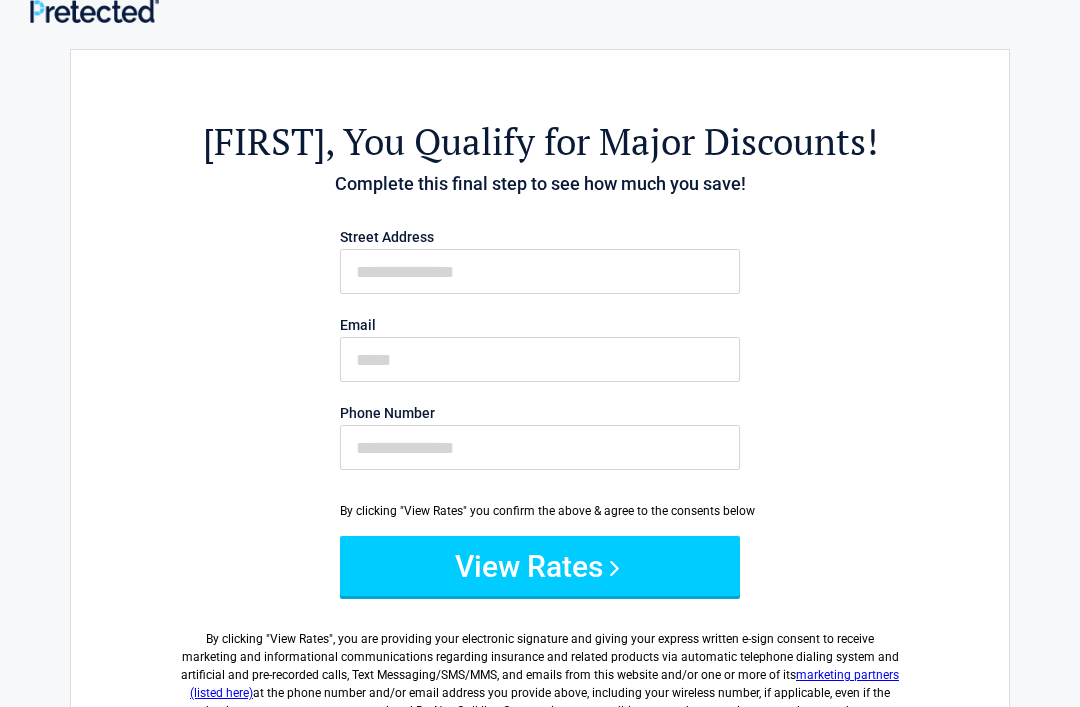 scroll, scrollTop: 0, scrollLeft: 0, axis: both 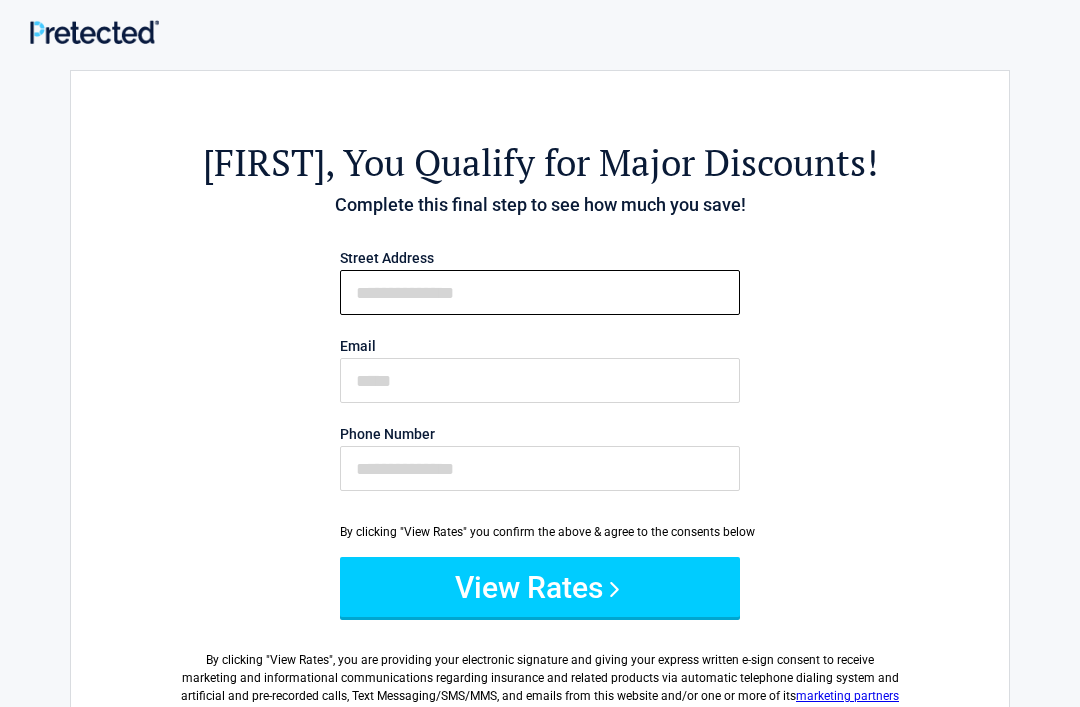 click on "First Name" at bounding box center [540, 292] 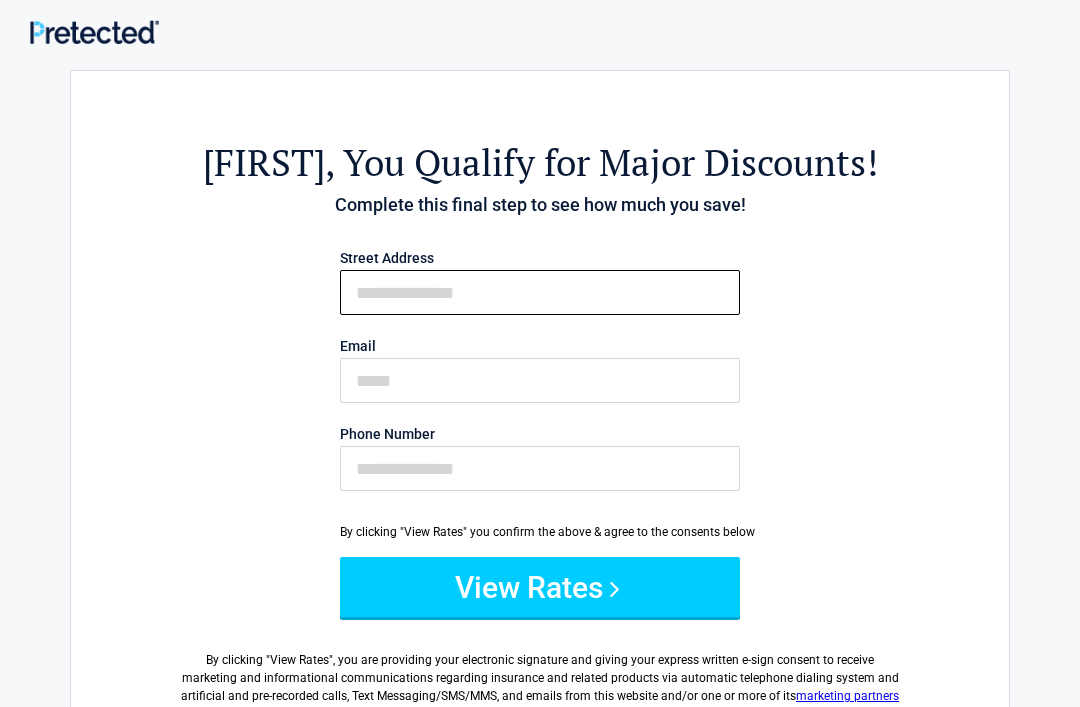 type on "**********" 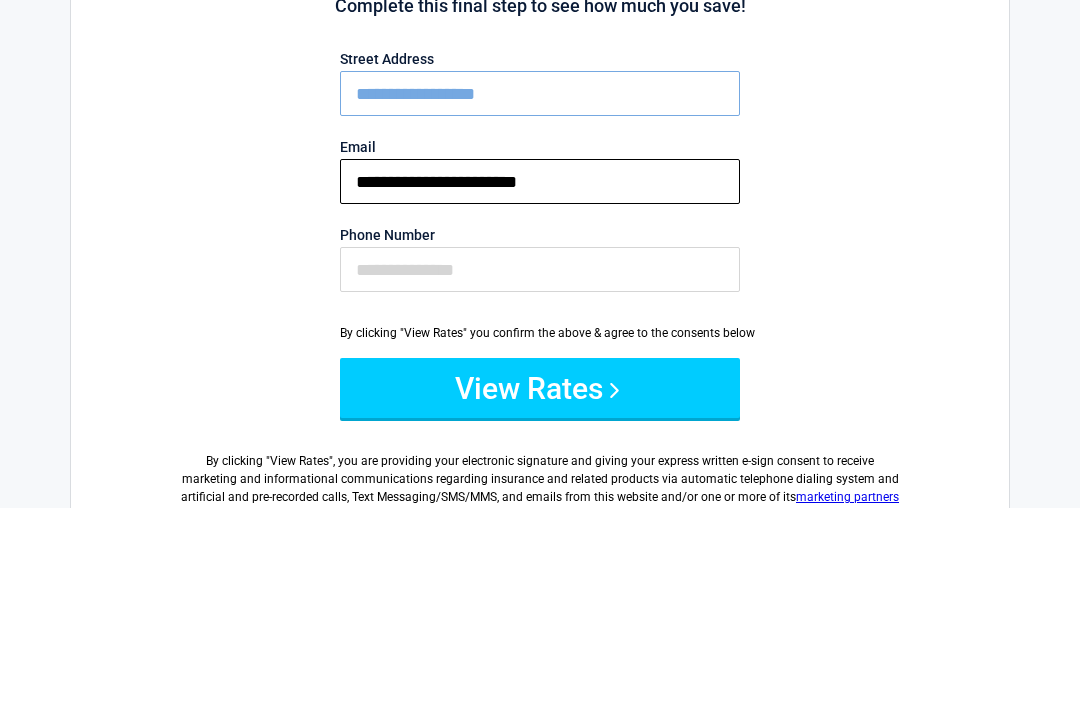 type on "**********" 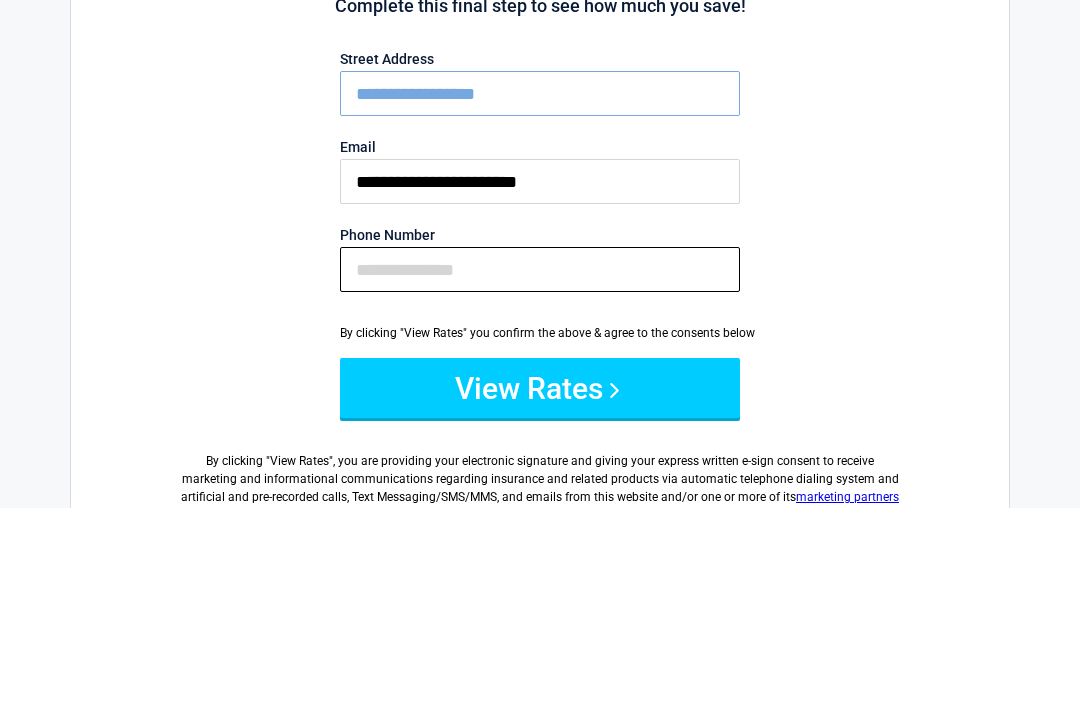 click on "Phone Number" at bounding box center (540, 468) 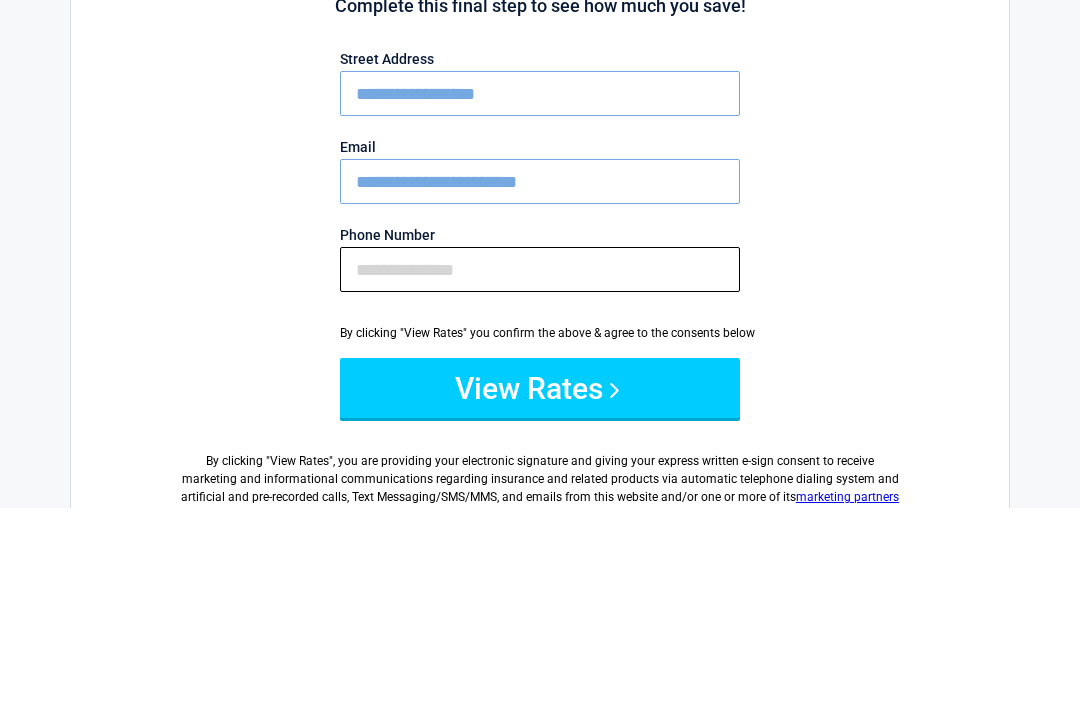 type on "**********" 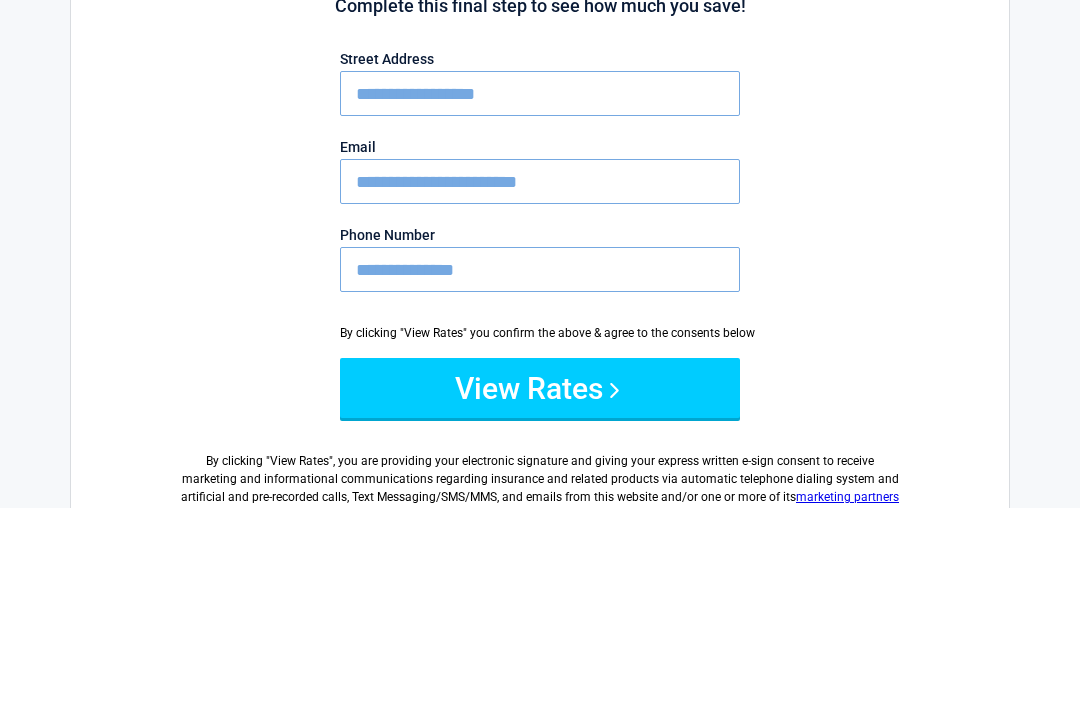 scroll, scrollTop: 199, scrollLeft: 0, axis: vertical 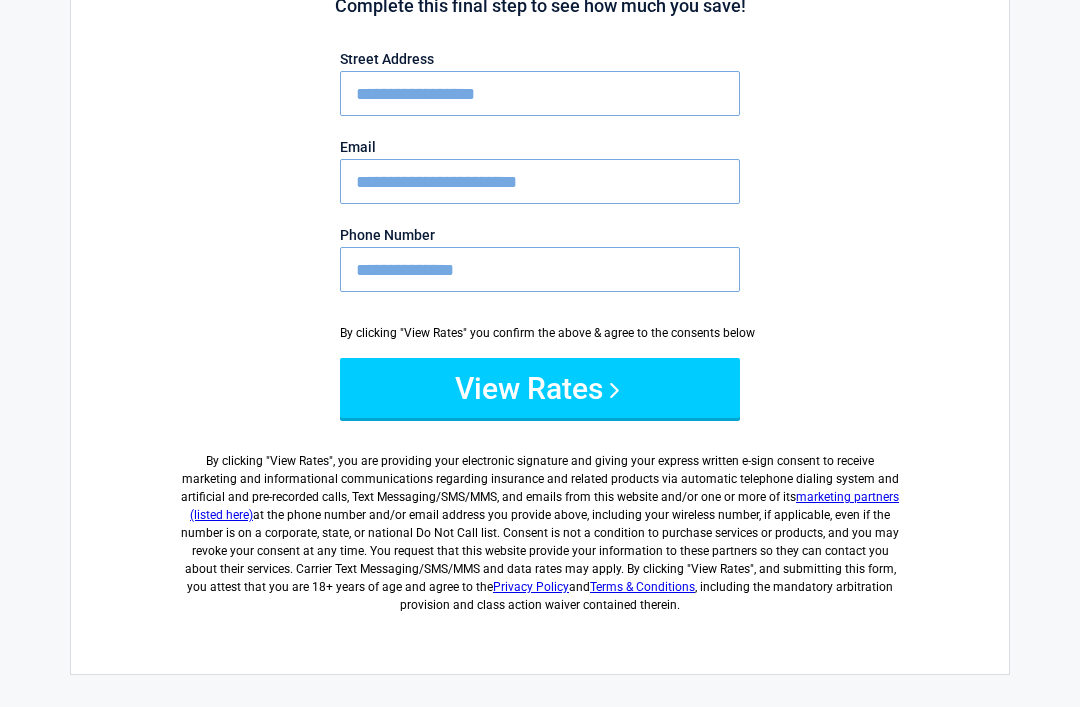 click on "View Rates" at bounding box center [540, 388] 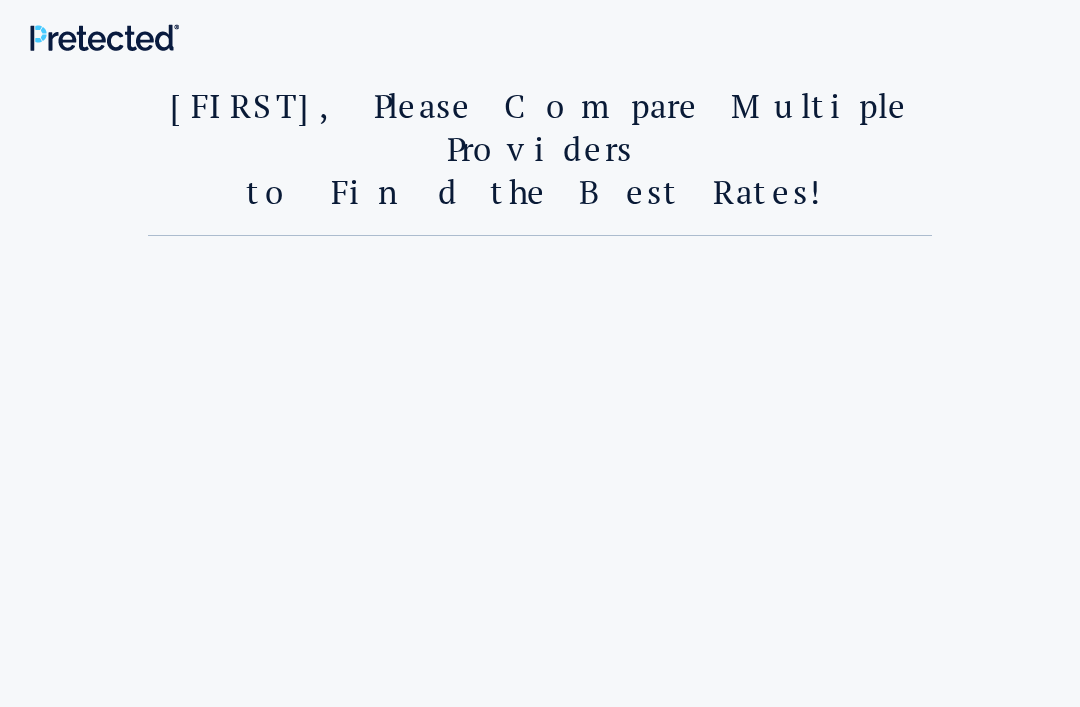 scroll, scrollTop: 0, scrollLeft: 0, axis: both 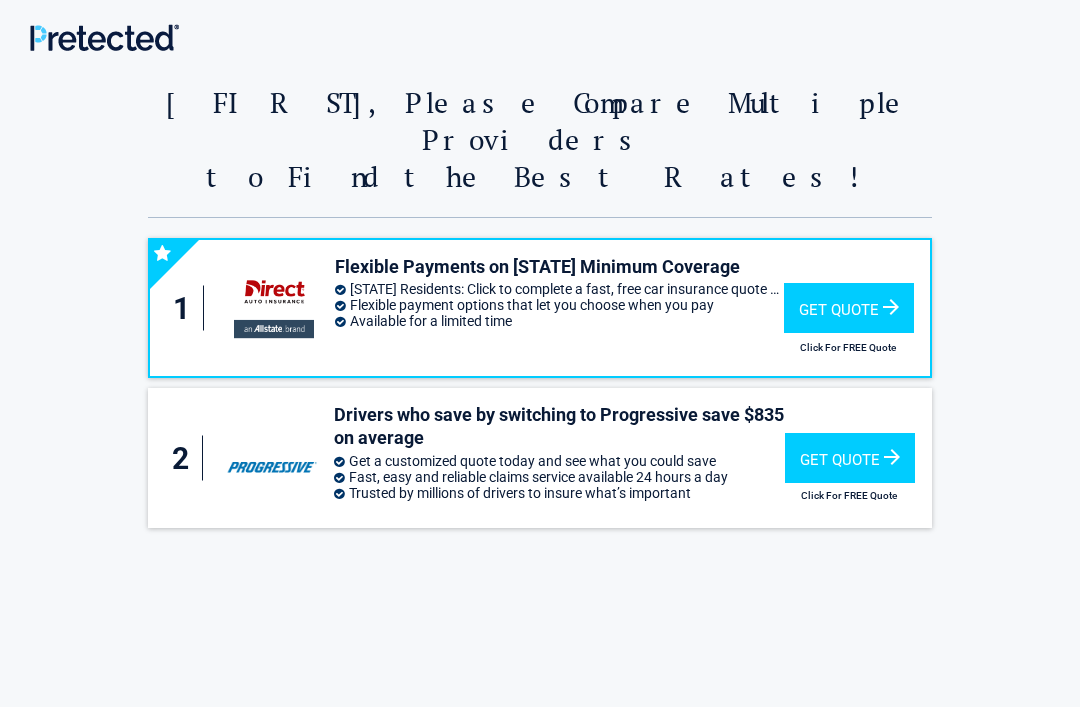 click on "Get Quote" at bounding box center (849, 308) 